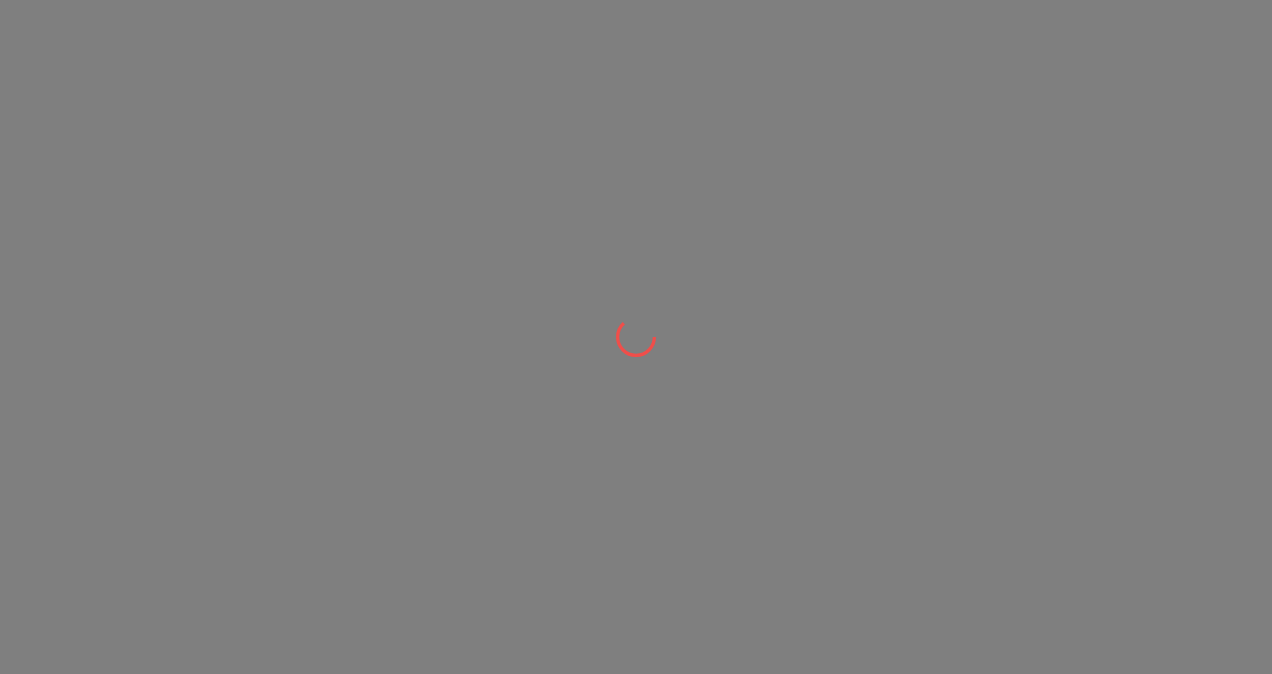 scroll, scrollTop: 0, scrollLeft: 0, axis: both 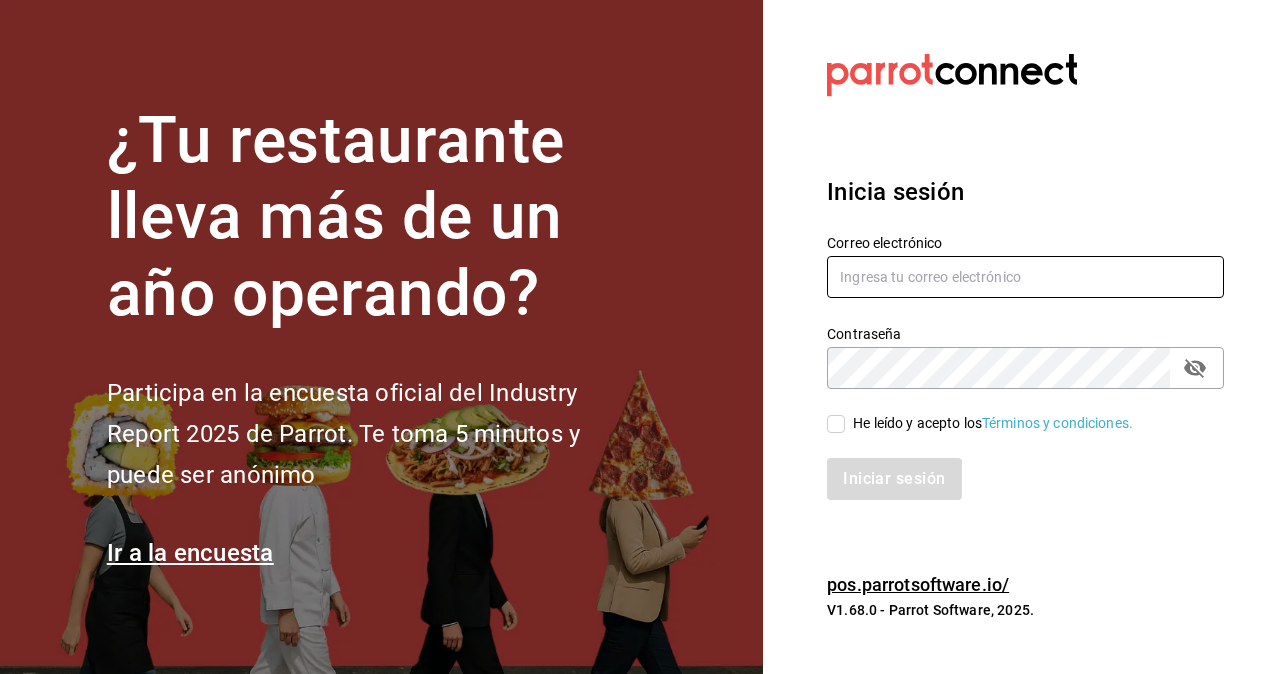 click at bounding box center (1025, 277) 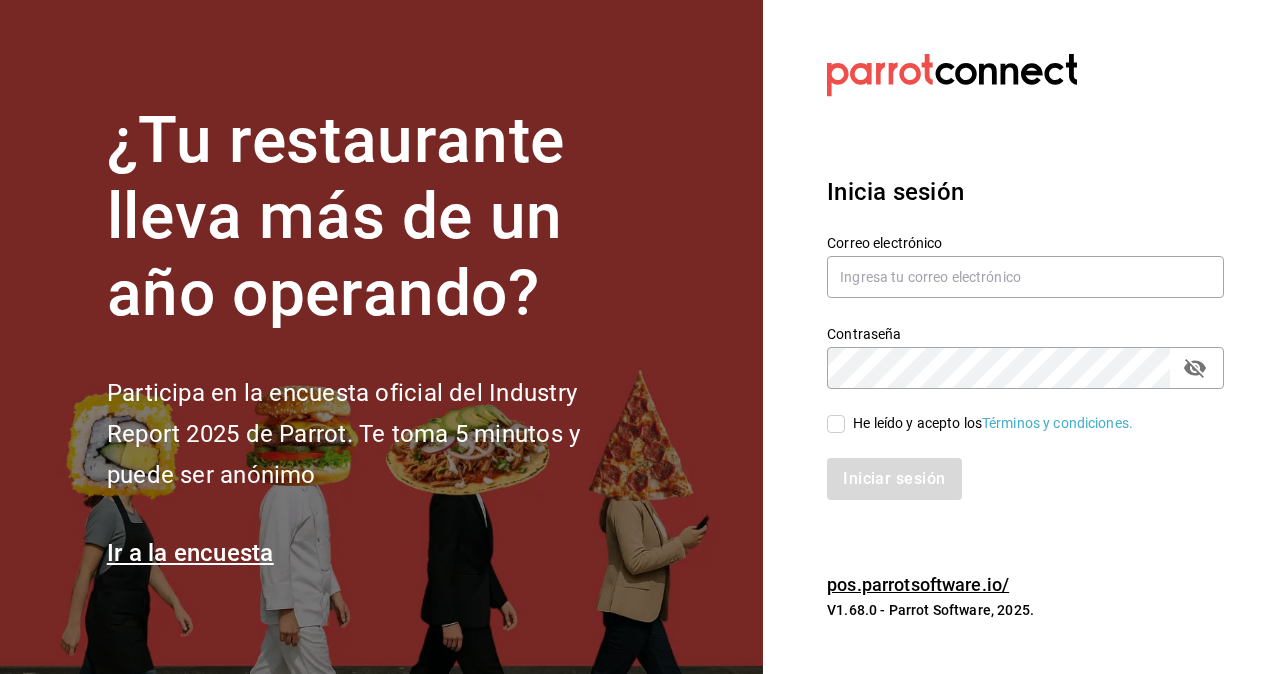 click on "Inicia sesión Correo electrónico Contraseña Contraseña He leído y acepto los  Términos y condiciones. Iniciar sesión" at bounding box center [1025, 337] 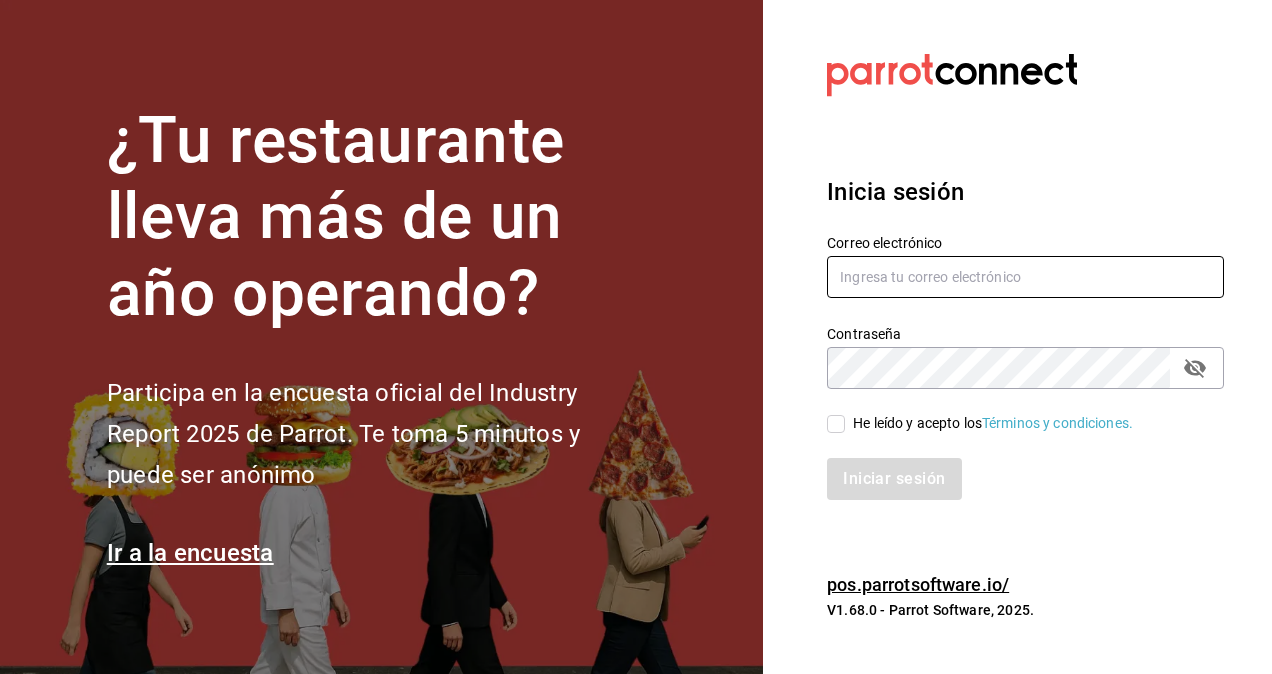 click at bounding box center [1025, 277] 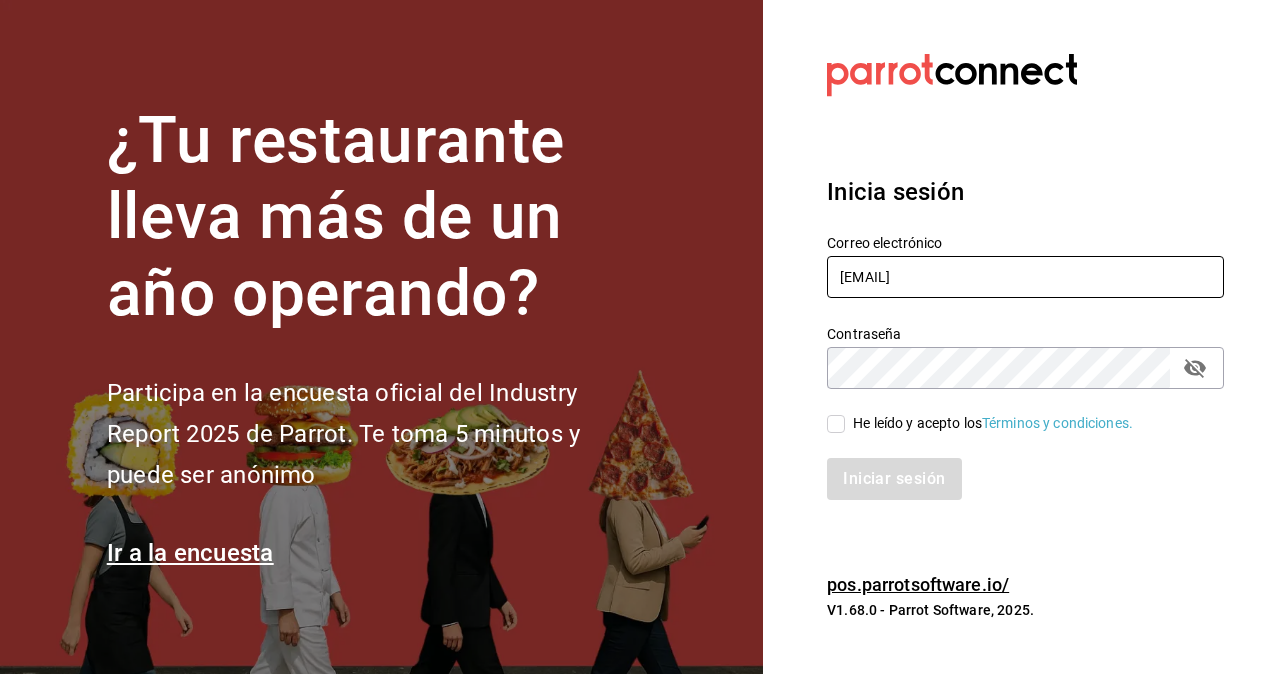 type on "[EMAIL]" 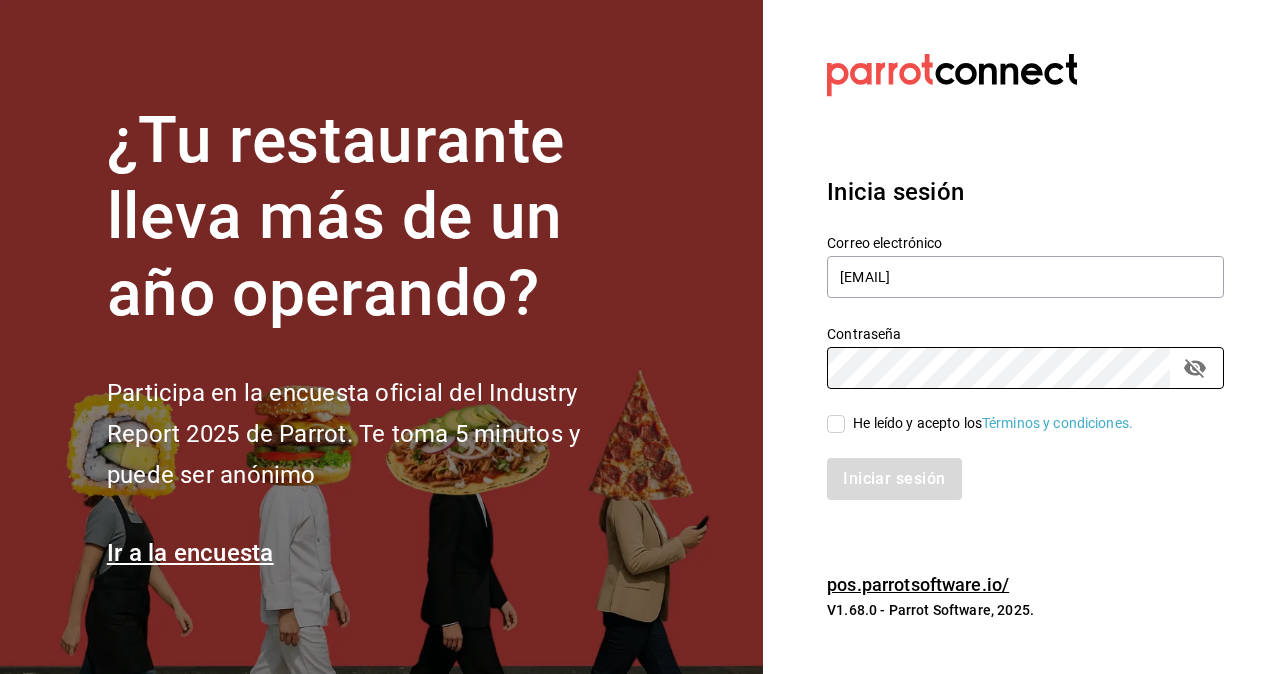 click on "He leído y acepto los  Términos y condiciones." at bounding box center (836, 424) 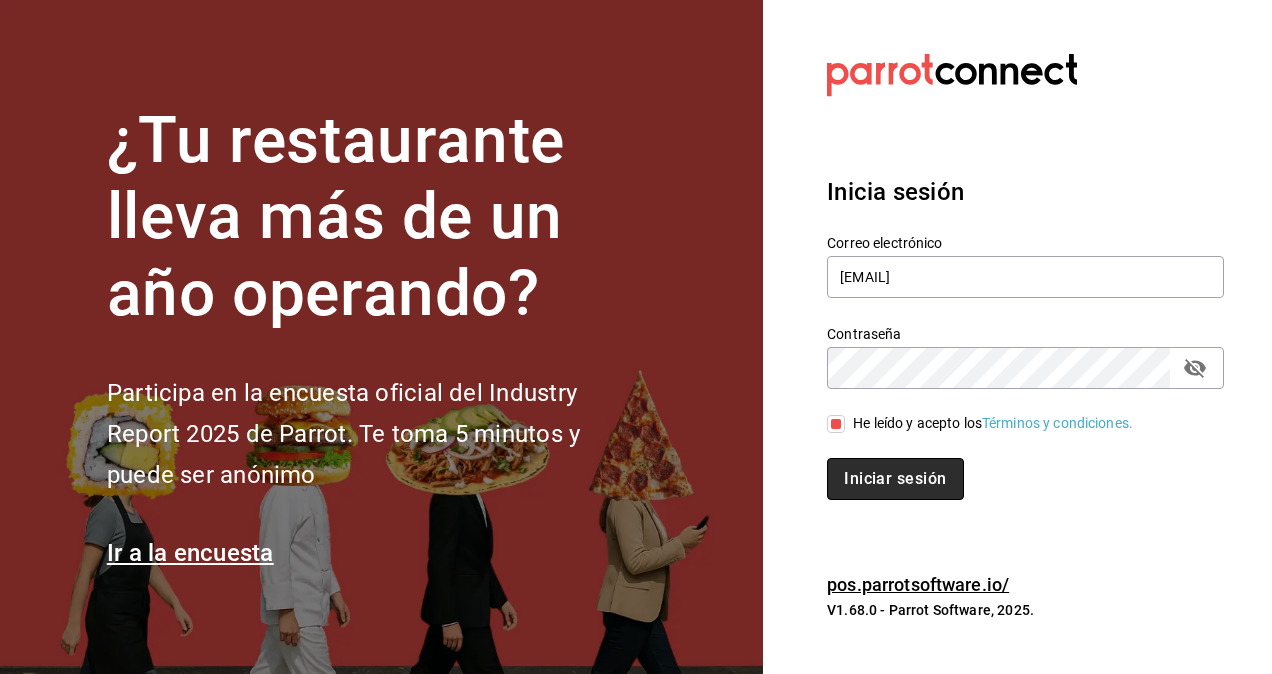click on "Iniciar sesión" at bounding box center [895, 479] 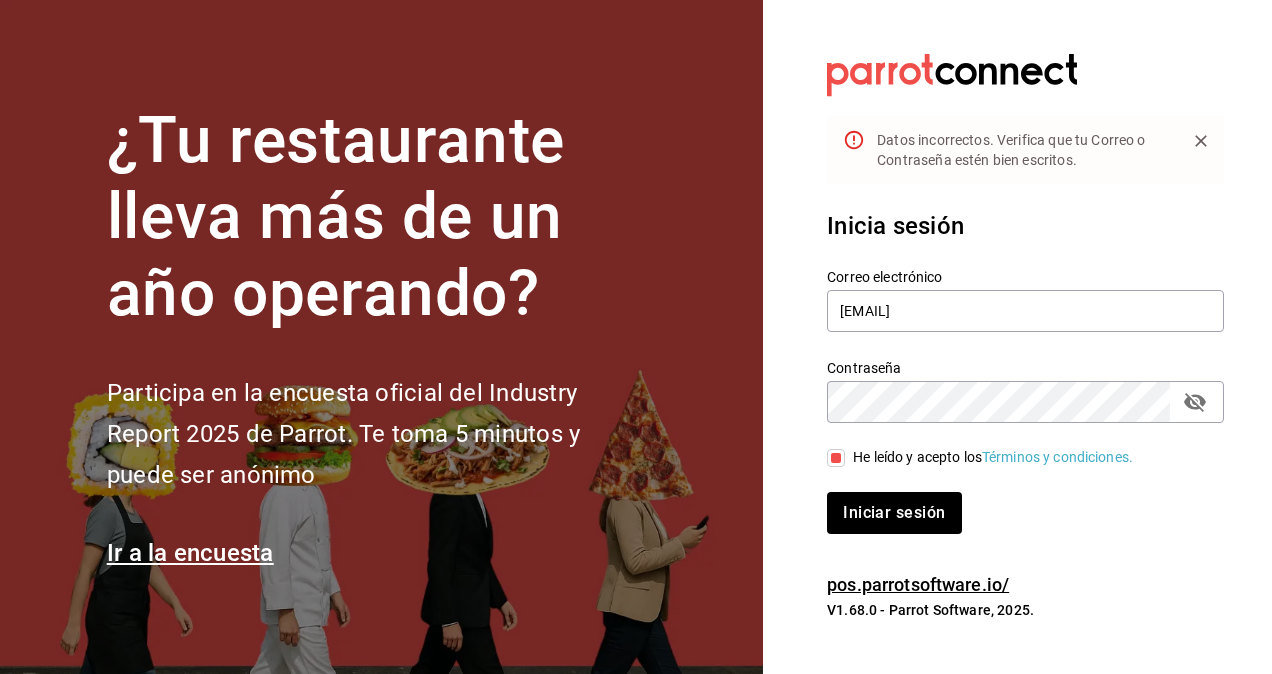 click on "He leído y acepto los  Términos y condiciones." at bounding box center (836, 458) 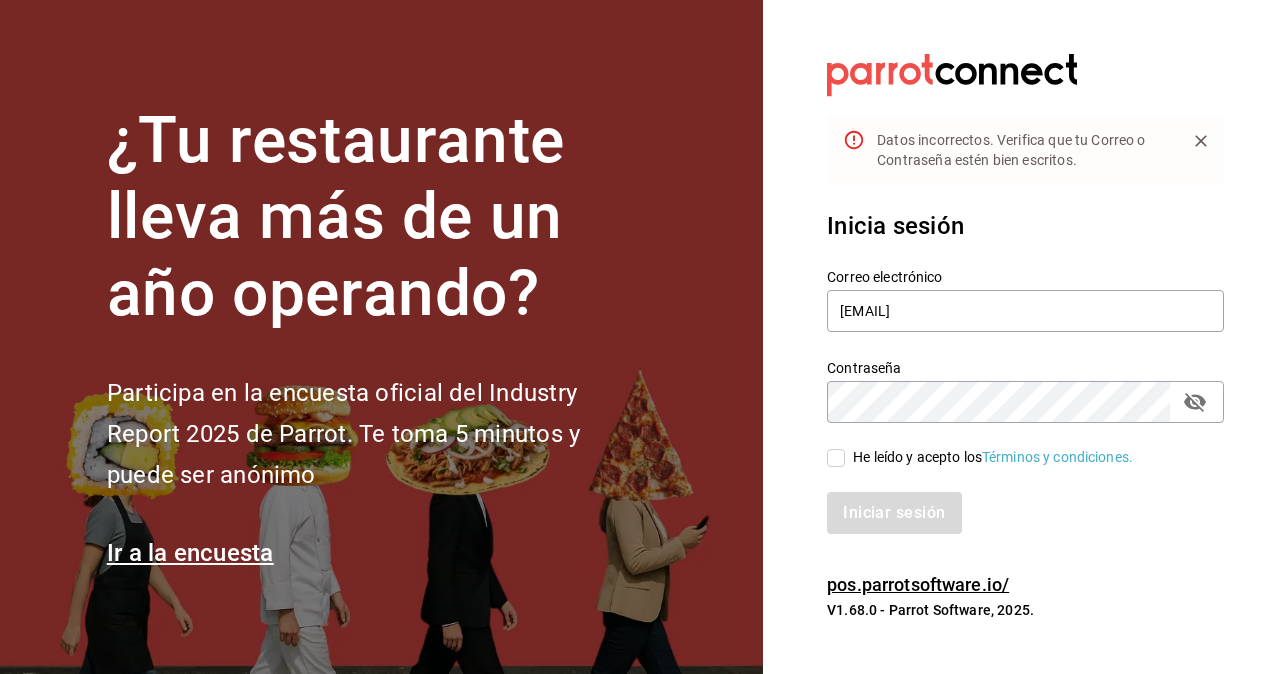 click on "He leído y acepto los  Términos y condiciones." at bounding box center (836, 458) 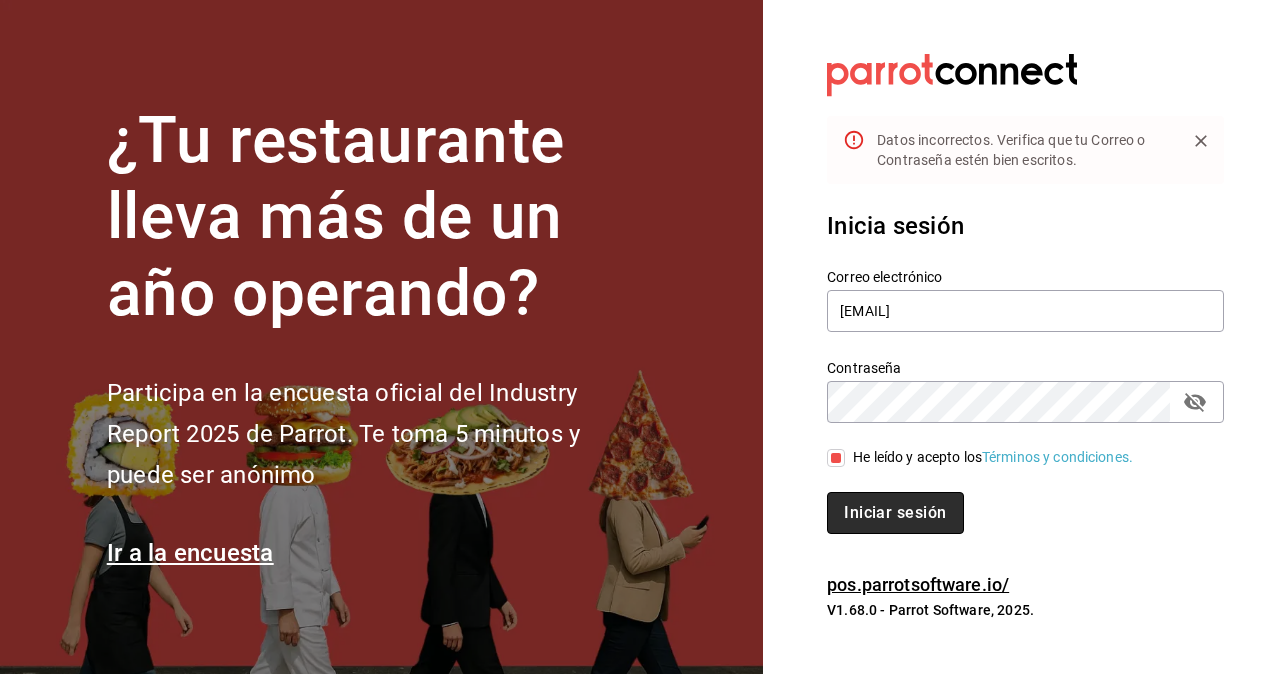 click on "Iniciar sesión" at bounding box center [895, 513] 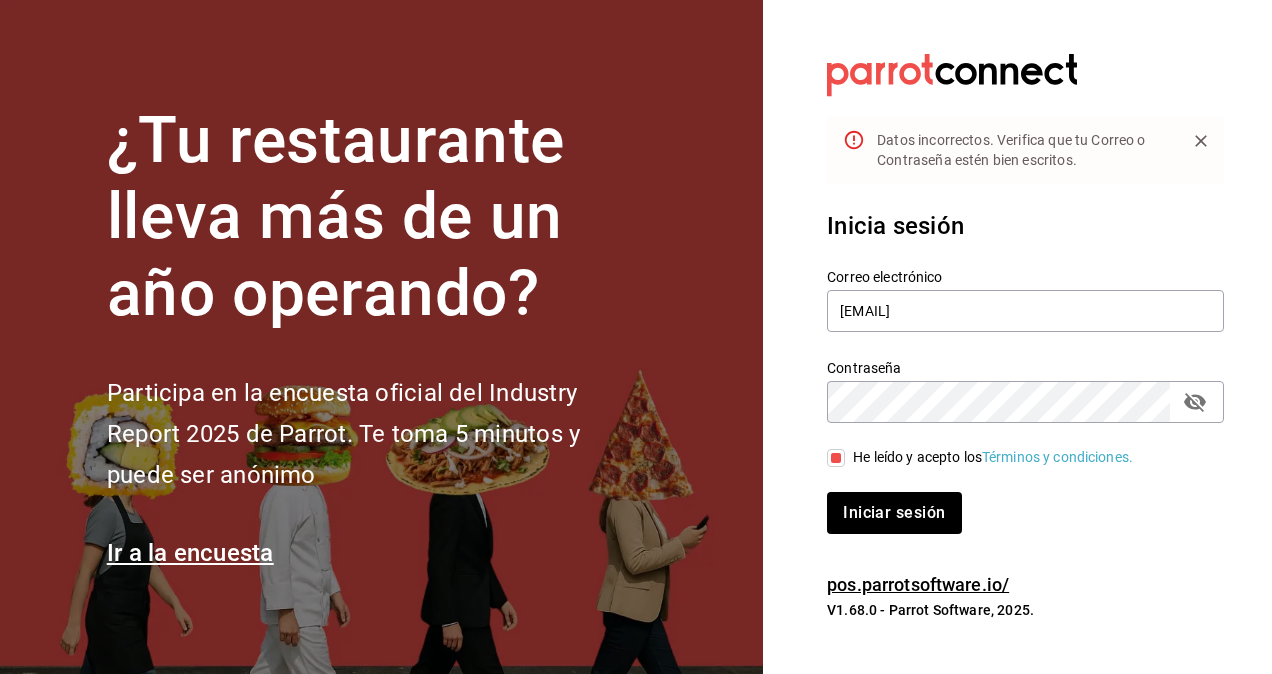 click 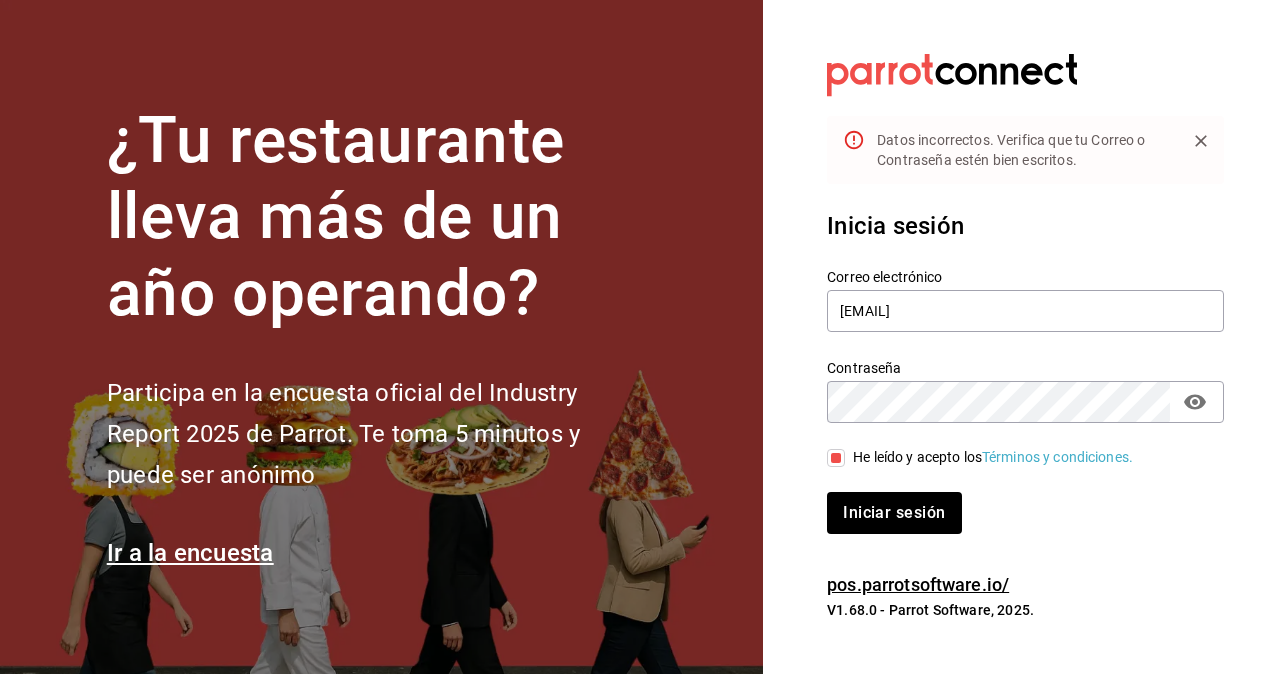 click 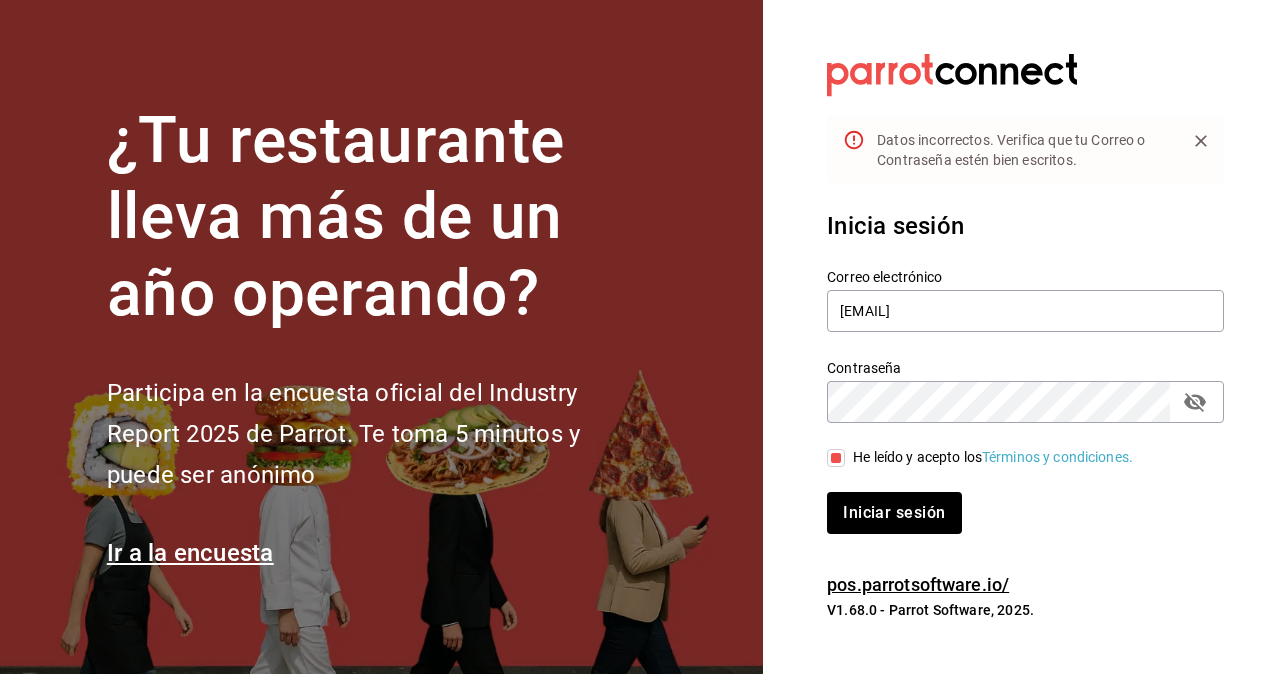 click 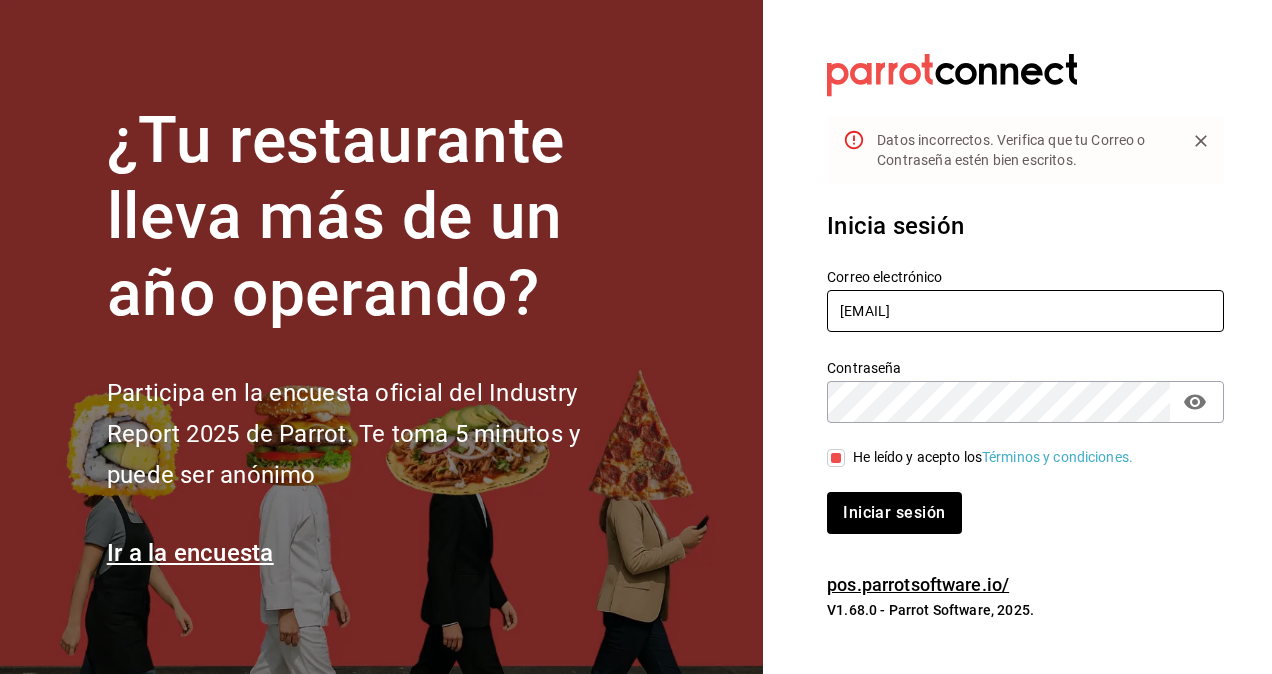 click on "[EMAIL]" at bounding box center [1025, 311] 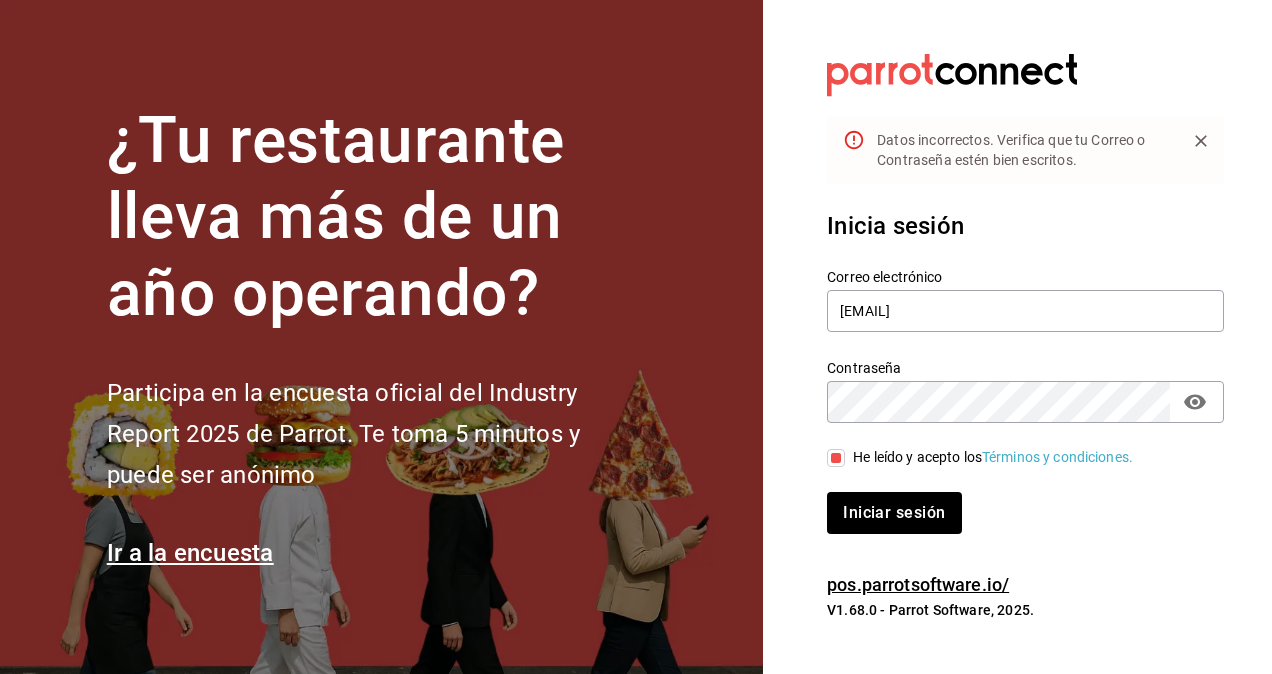 click on "He leído y acepto los  Términos y condiciones." at bounding box center [836, 458] 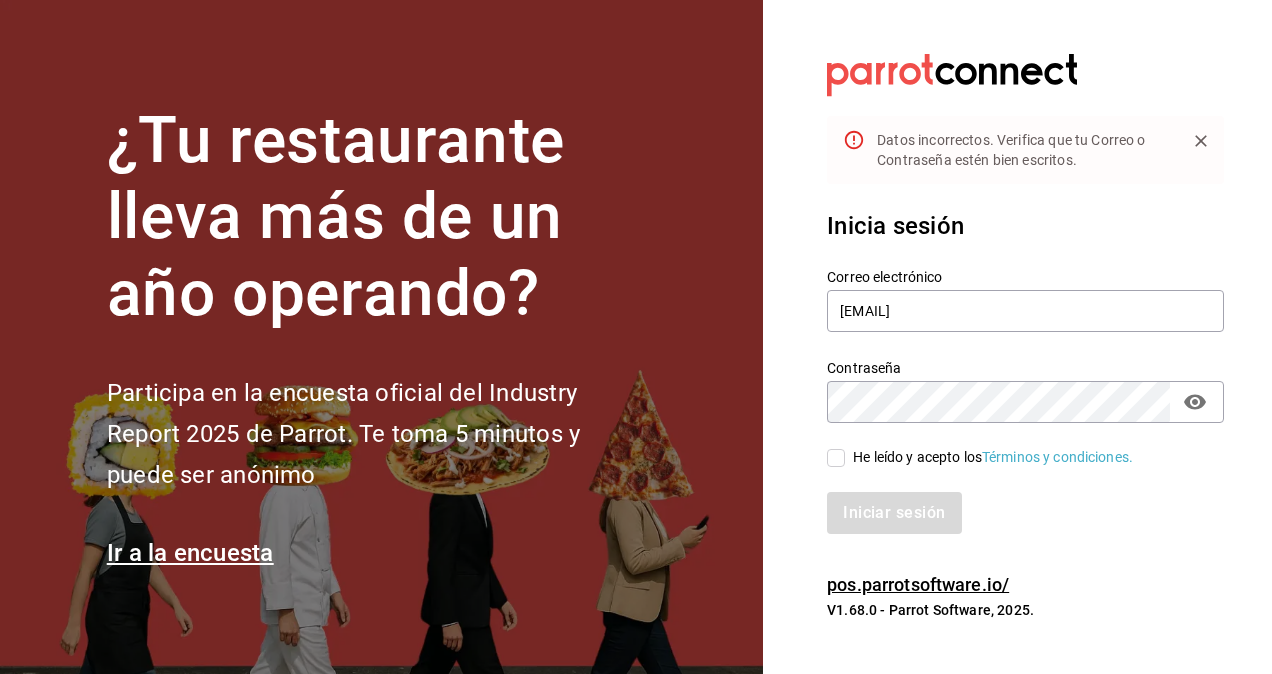 click on "He leído y acepto los  Términos y condiciones." at bounding box center (836, 458) 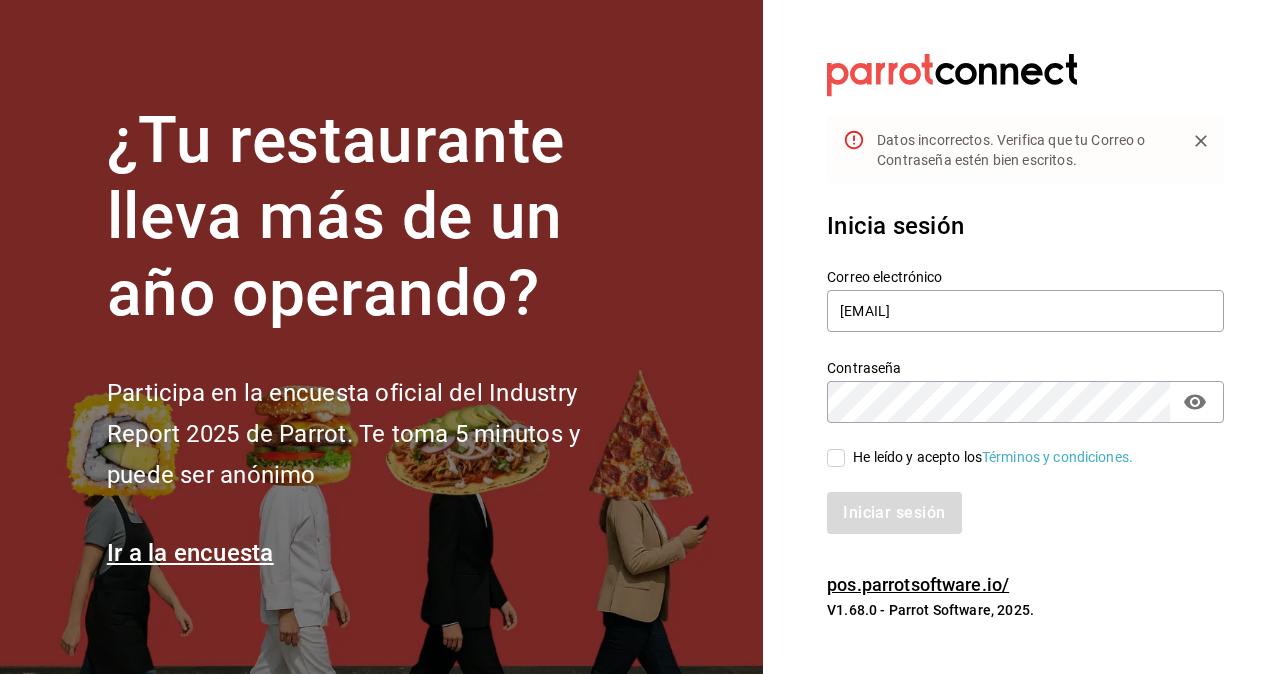 checkbox on "true" 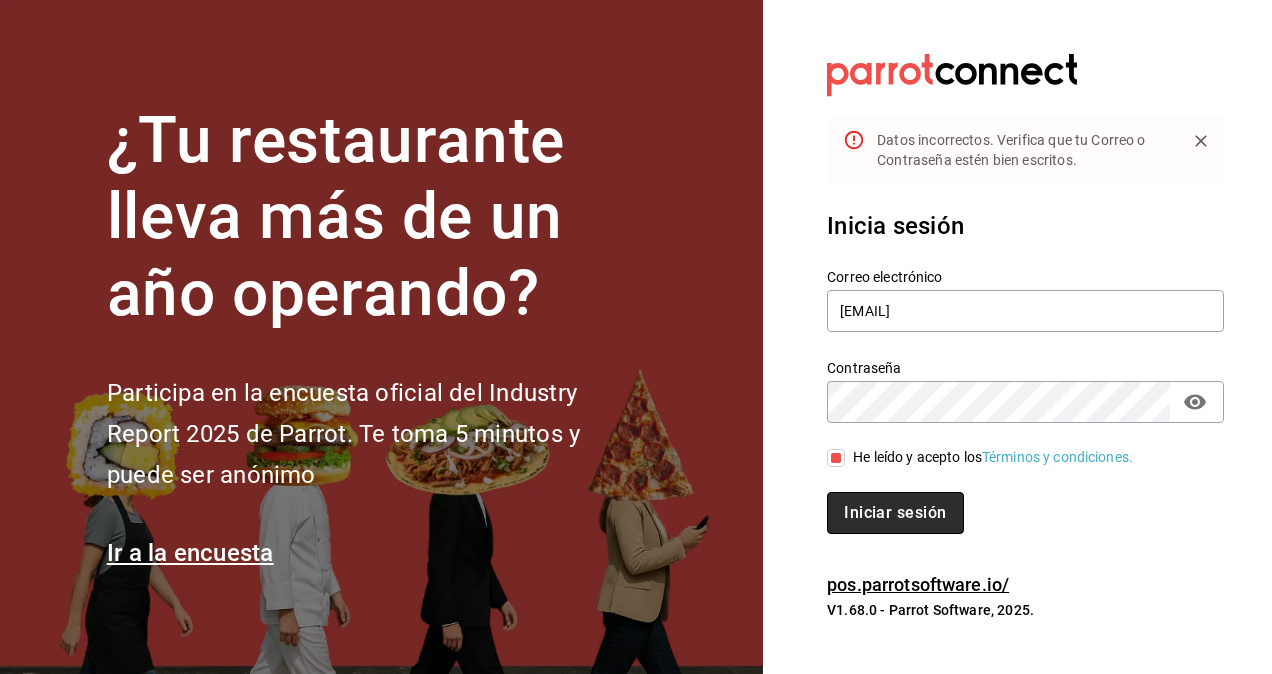 click on "Iniciar sesión" at bounding box center (895, 513) 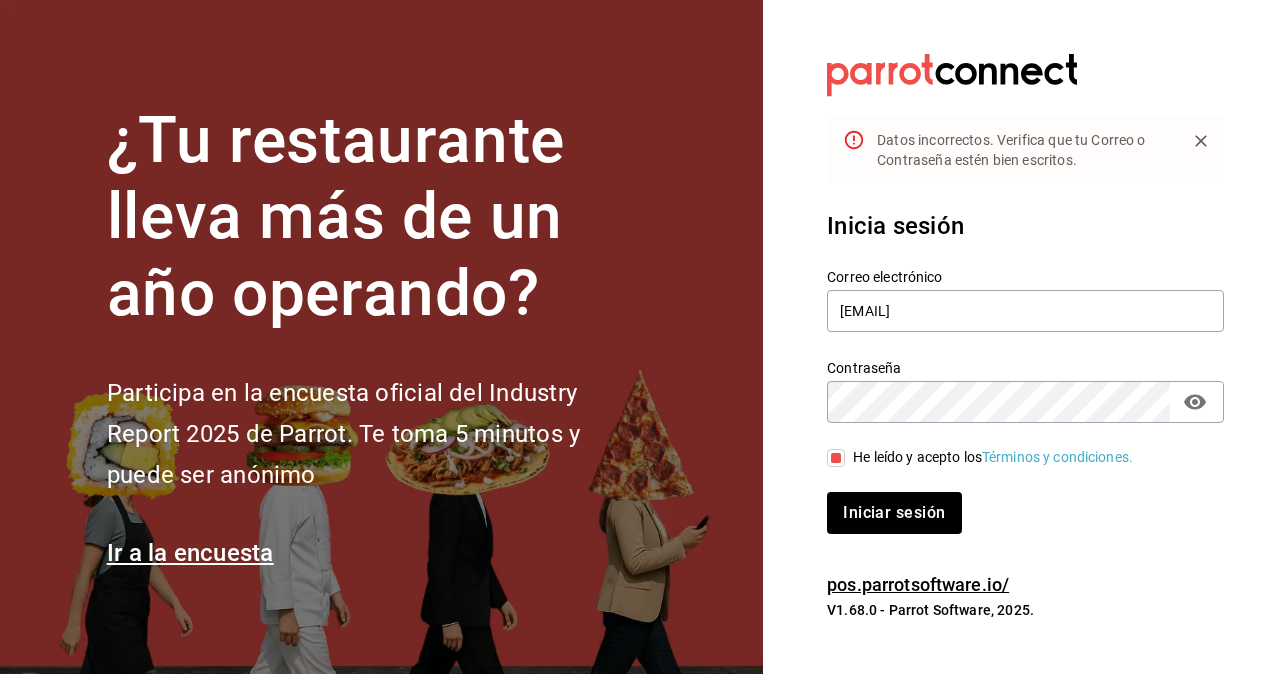 click on "¿Tu restaurante lleva más de un año operando? Participa en la encuesta oficial del Industry Report 2025 de Parrot. Te toma 5 minutos y puede ser anónimo Ir a la encuesta Datos incorrectos. Verifica que tu Correo o Contraseña estén bien escritos. Inicia sesión Correo electrónico [EMAIL] Contraseña Contraseña He leído y acepto los Términos y condiciones. Iniciar sesión pos.parrotsoftware.io/ V1.68.0 - Parrot Software, 2025." at bounding box center [636, 337] 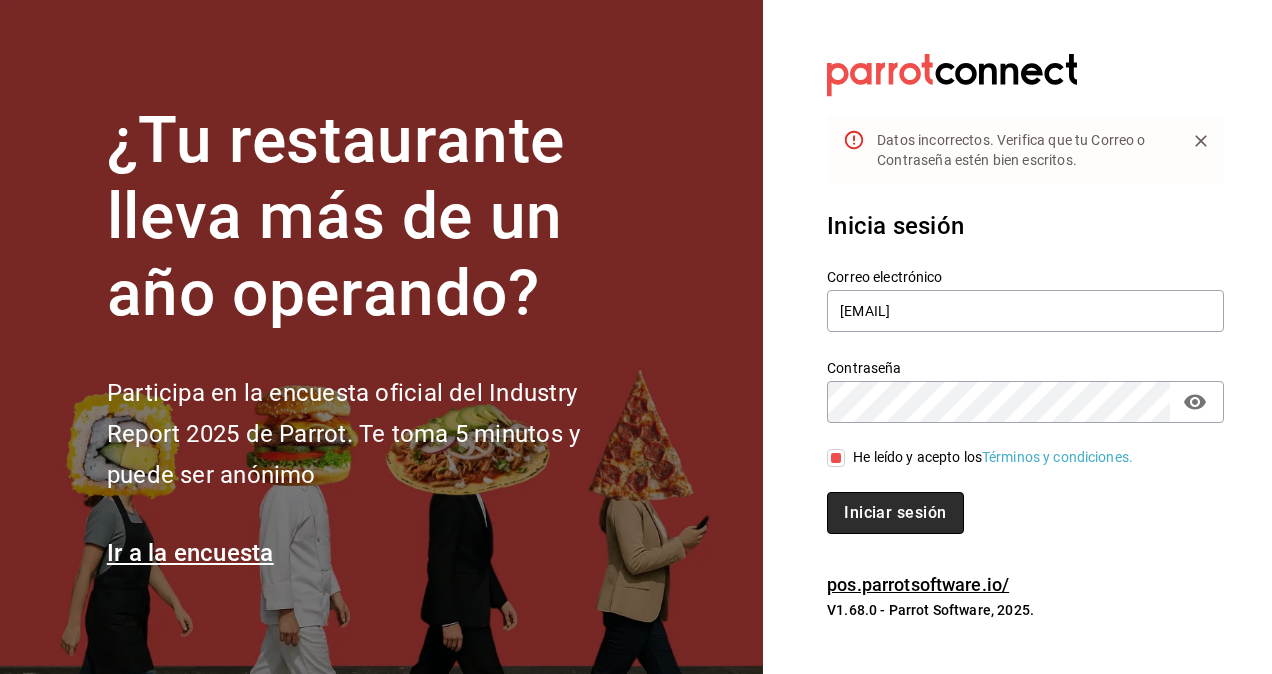 click on "Iniciar sesión" at bounding box center (895, 513) 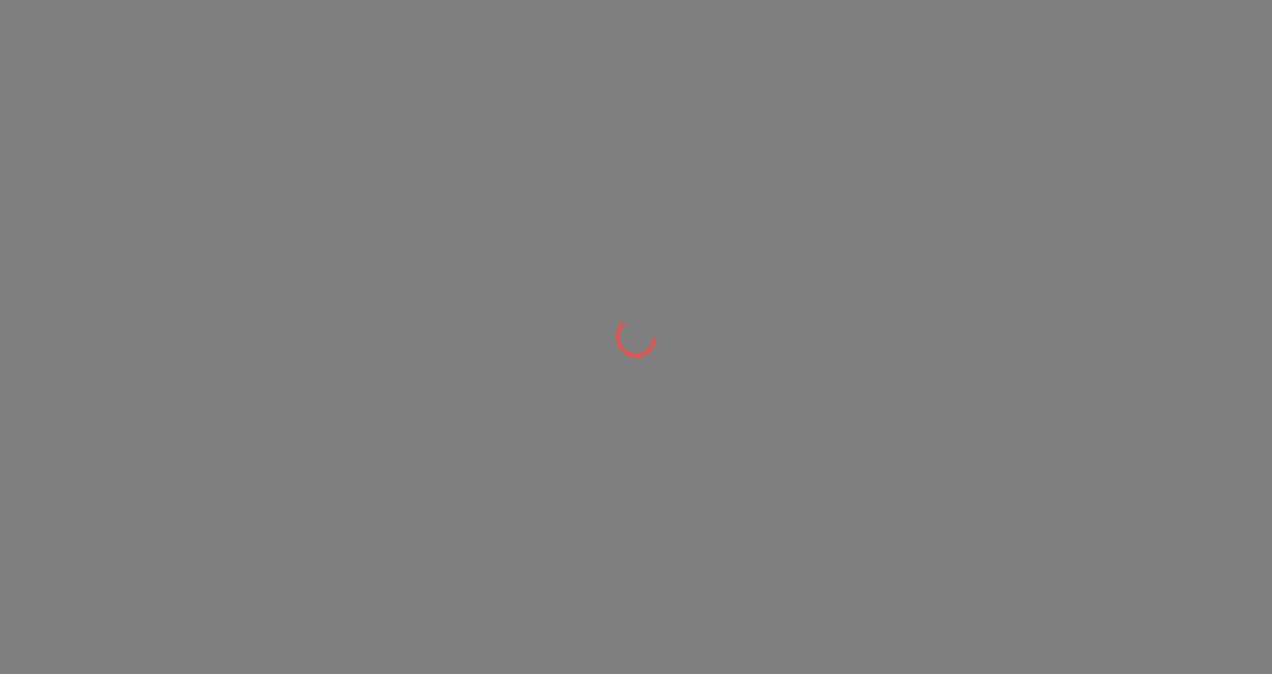 scroll, scrollTop: 0, scrollLeft: 0, axis: both 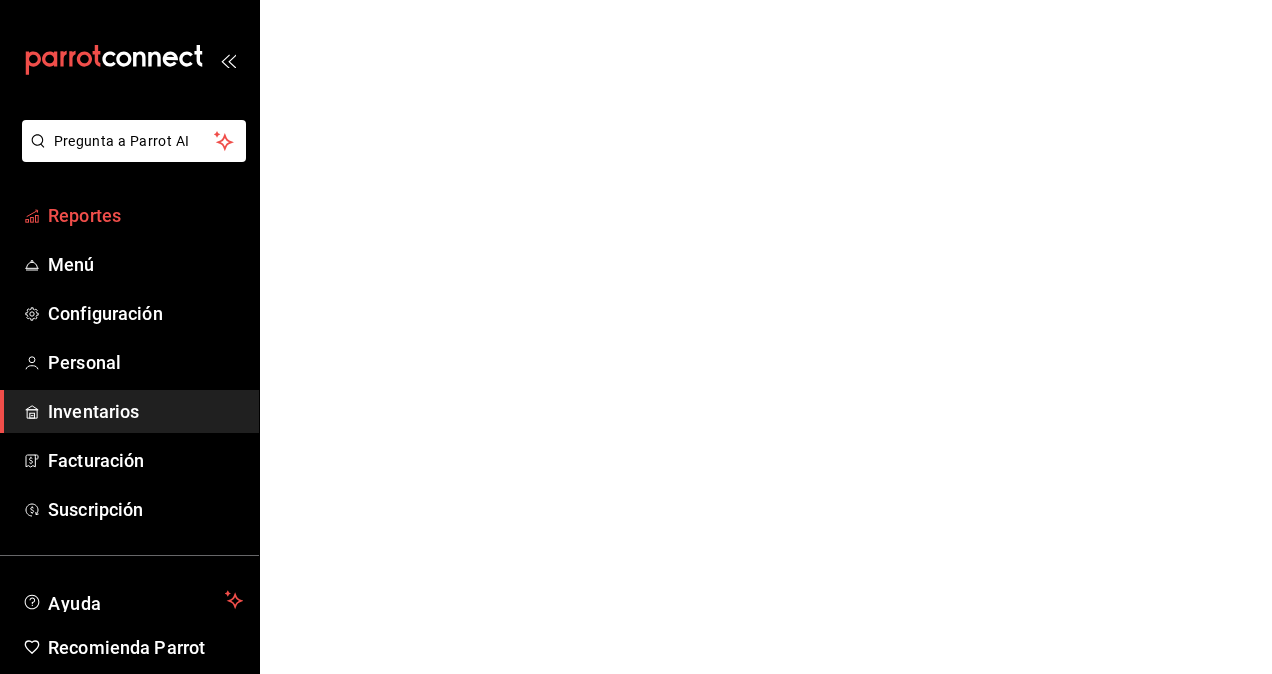 click on "Reportes" at bounding box center (145, 215) 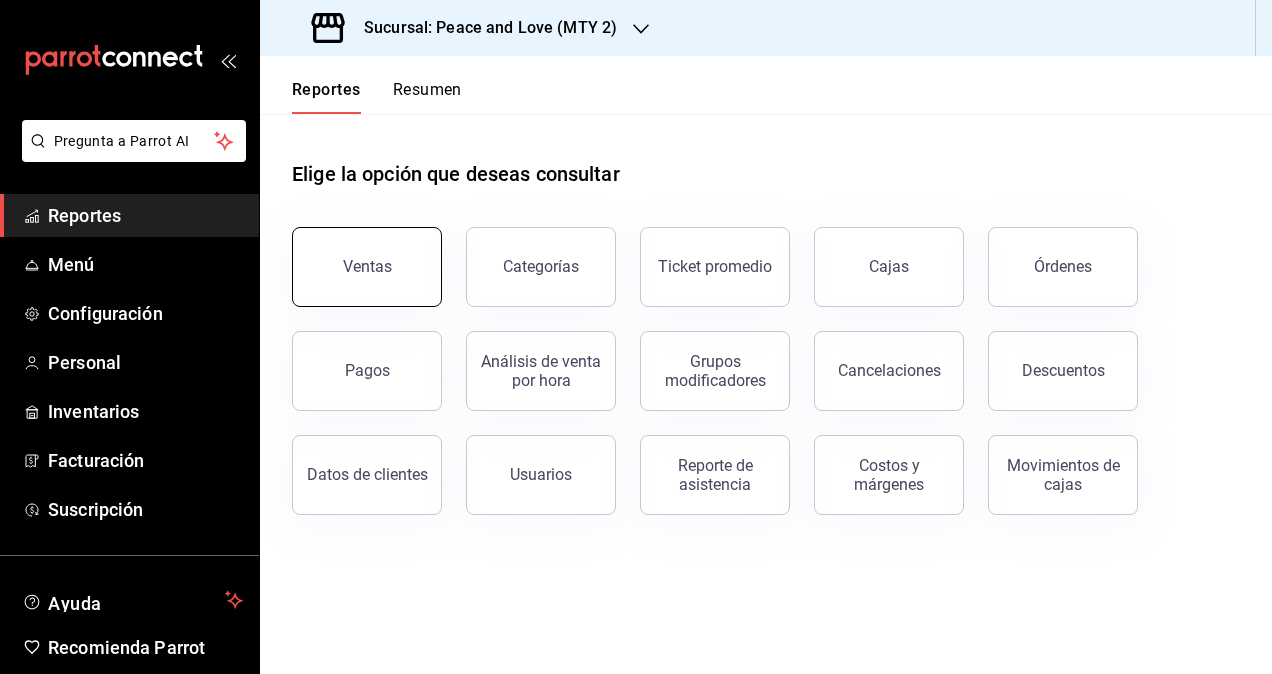 click on "Ventas" at bounding box center [367, 266] 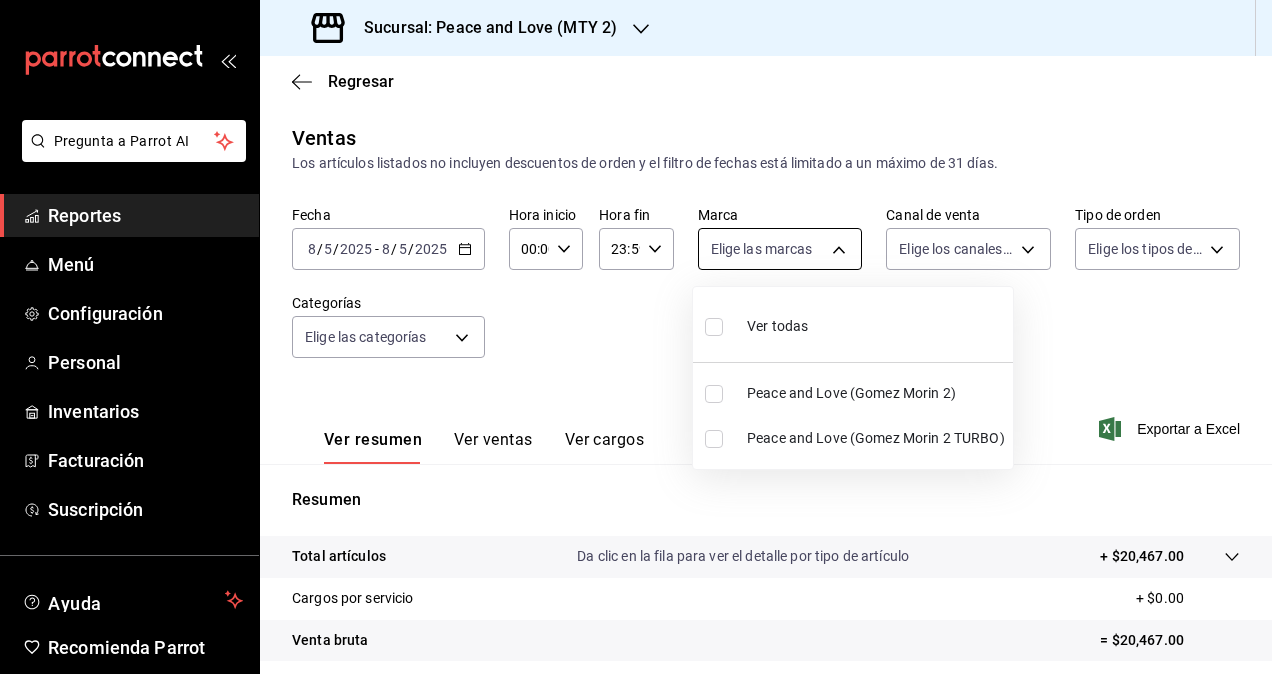 click on "Pregunta a Parrot AI Reportes   Menú   Configuración   Personal   Inventarios   Facturación   Suscripción   Ayuda Recomienda Parrot   Multi User   Sugerir nueva función   Sucursal: Peace and Love (MTY 2) Regresar Ventas Los artículos listados no incluyen descuentos de orden y el filtro de fechas está limitado a un máximo de 31 días. Fecha 2025-08-05 8 / 5 / 2025 - 2025-08-05 8 / 5 / 2025 Hora inicio 00:00 Hora inicio Hora fin 23:59 Hora fin Marca Elige las marcas Canal de venta Elige los canales de venta Tipo de orden Elige los tipos de orden Categorías Elige las categorías Ver resumen Ver ventas Ver cargos Exportar a Excel Resumen Total artículos Da clic en la fila para ver el detalle por tipo de artículo + $20,467.00 Cargos por servicio + $0.00 Venta bruta = $20,467.00 Descuentos totales - $665.90 Certificados de regalo - $0.00 Venta total = $19,801.10 Impuestos - $2,731.19 Venta neta = $17,069.91 Pregunta a Parrot AI Reportes   Menú   Configuración   Personal   Inventarios   Facturación" at bounding box center [636, 337] 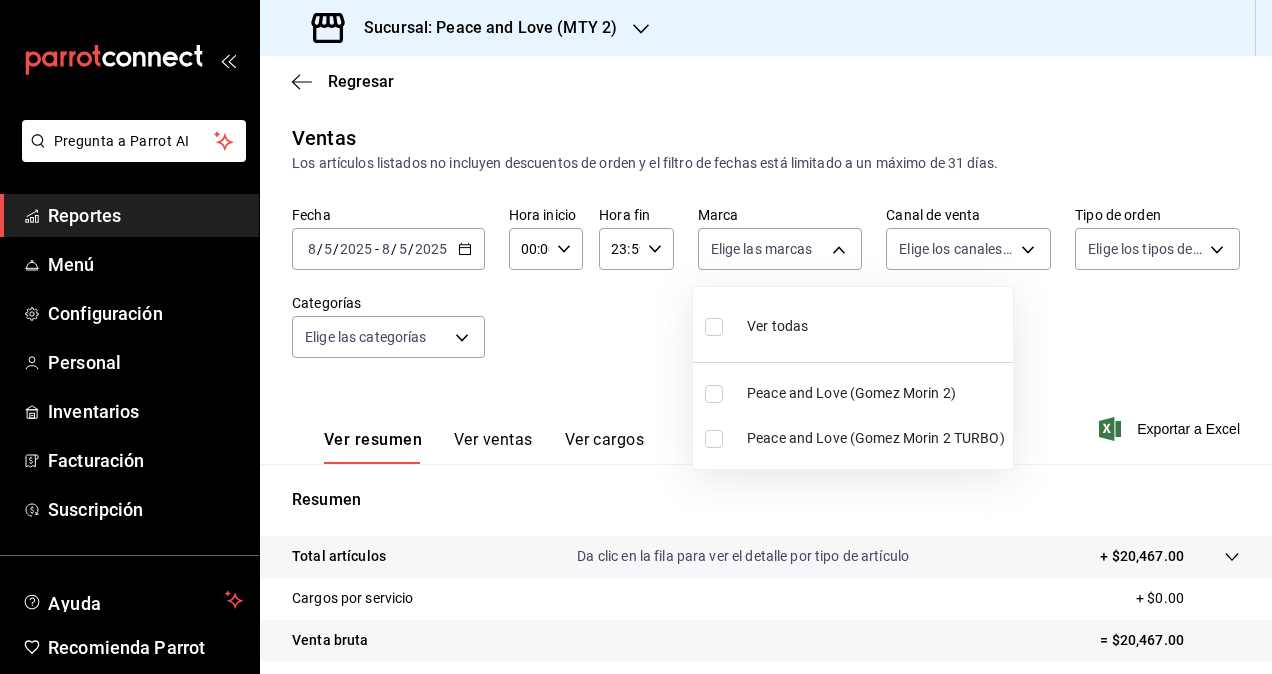 click at bounding box center [636, 337] 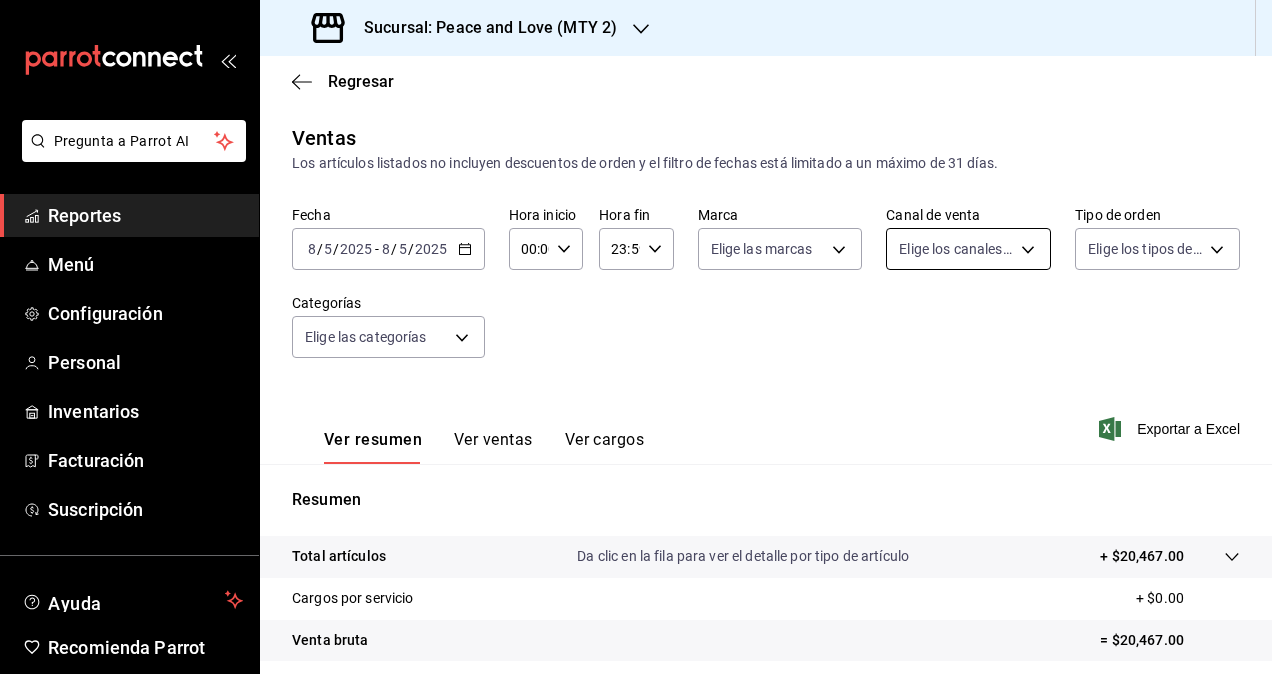 click on "Pregunta a Parrot AI Reportes   Menú   Configuración   Personal   Inventarios   Facturación   Suscripción   Ayuda Recomienda Parrot   Multi User   Sugerir nueva función   Sucursal: Peace and Love (MTY 2) Regresar Ventas Los artículos listados no incluyen descuentos de orden y el filtro de fechas está limitado a un máximo de 31 días. Fecha 2025-08-05 8 / 5 / 2025 - 2025-08-05 8 / 5 / 2025 Hora inicio 00:00 Hora inicio Hora fin 23:59 Hora fin Marca Elige las marcas Canal de venta Elige los canales de venta Tipo de orden Elige los tipos de orden Categorías Elige las categorías Ver resumen Ver ventas Ver cargos Exportar a Excel Resumen Total artículos Da clic en la fila para ver el detalle por tipo de artículo + $20,467.00 Cargos por servicio + $0.00 Venta bruta = $20,467.00 Descuentos totales - $665.90 Certificados de regalo - $0.00 Venta total = $19,801.10 Impuestos - $2,731.19 Venta neta = $17,069.91 Pregunta a Parrot AI Reportes   Menú   Configuración   Personal   Inventarios   Facturación" at bounding box center [636, 337] 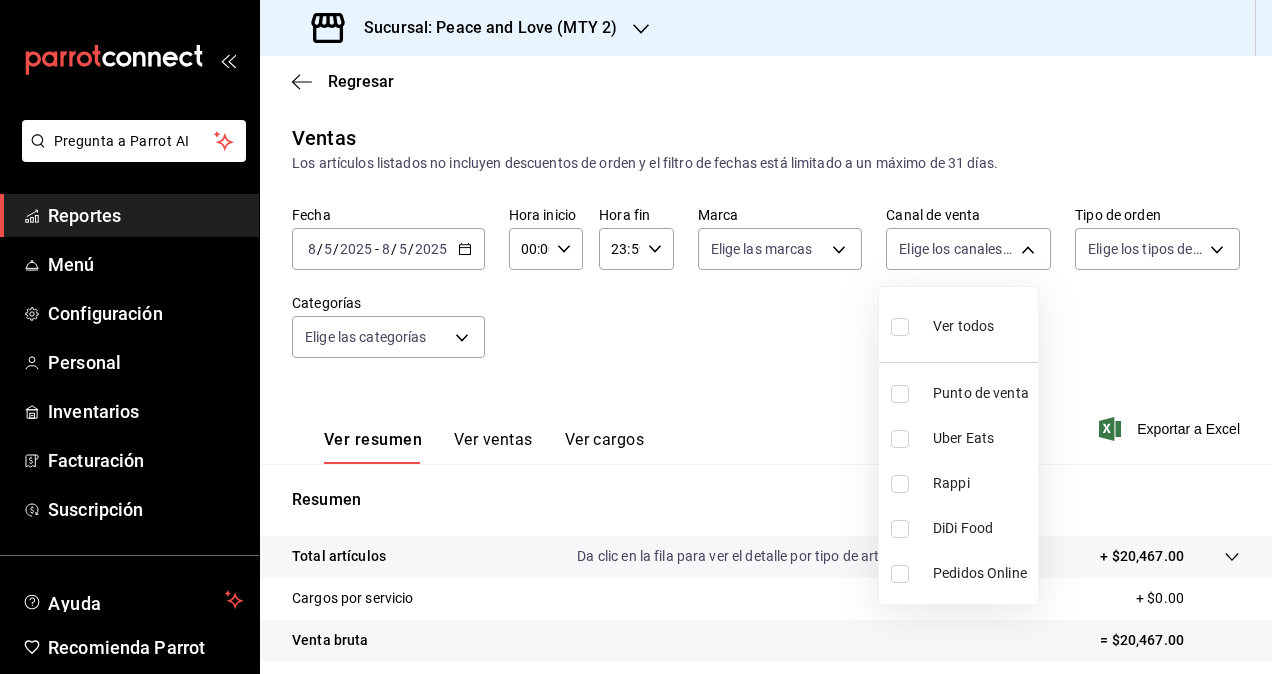 click at bounding box center (636, 337) 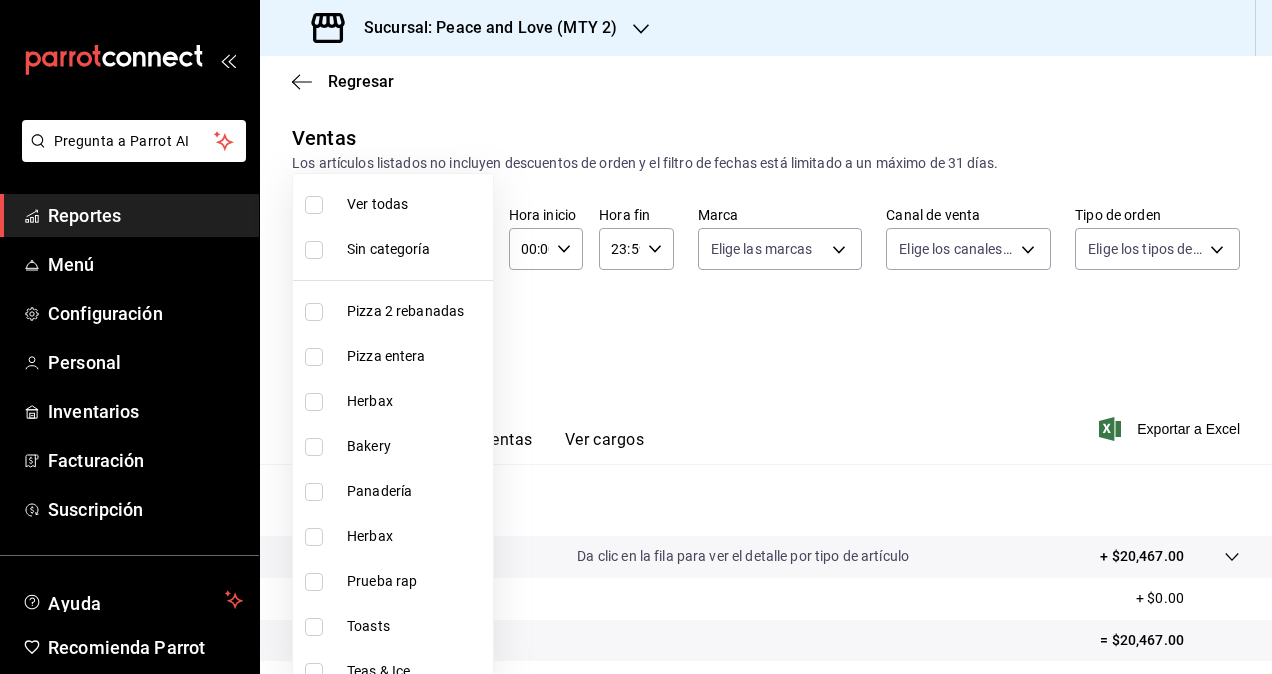 click on "Pregunta a Parrot AI Reportes   Menú   Configuración   Personal   Inventarios   Facturación   Suscripción   Ayuda Recomienda Parrot   Multi User   Sugerir nueva función   Sucursal: Peace and Love (MTY 2) Regresar Ventas Los artículos listados no incluyen descuentos de orden y el filtro de fechas está limitado a un máximo de 31 días. Fecha 2025-08-05 8 / 5 / 2025 - 2025-08-05 8 / 5 / 2025 Hora inicio 00:00 Hora inicio Hora fin 23:59 Hora fin Marca Elige las marcas Canal de venta Elige los canales de venta Tipo de orden Elige los tipos de orden Categorías Elige las categorías Ver resumen Ver ventas Ver cargos Exportar a Excel Resumen Total artículos Da clic en la fila para ver el detalle por tipo de artículo + $20,467.00 Cargos por servicio + $0.00 Venta bruta = $20,467.00 Descuentos totales - $665.90 Certificados de regalo - $0.00 Venta total = $19,801.10 Impuestos - $2,731.19 Venta neta = $17,069.91 Pregunta a Parrot AI Reportes   Menú   Configuración   Personal   Inventarios   Facturación" at bounding box center (636, 337) 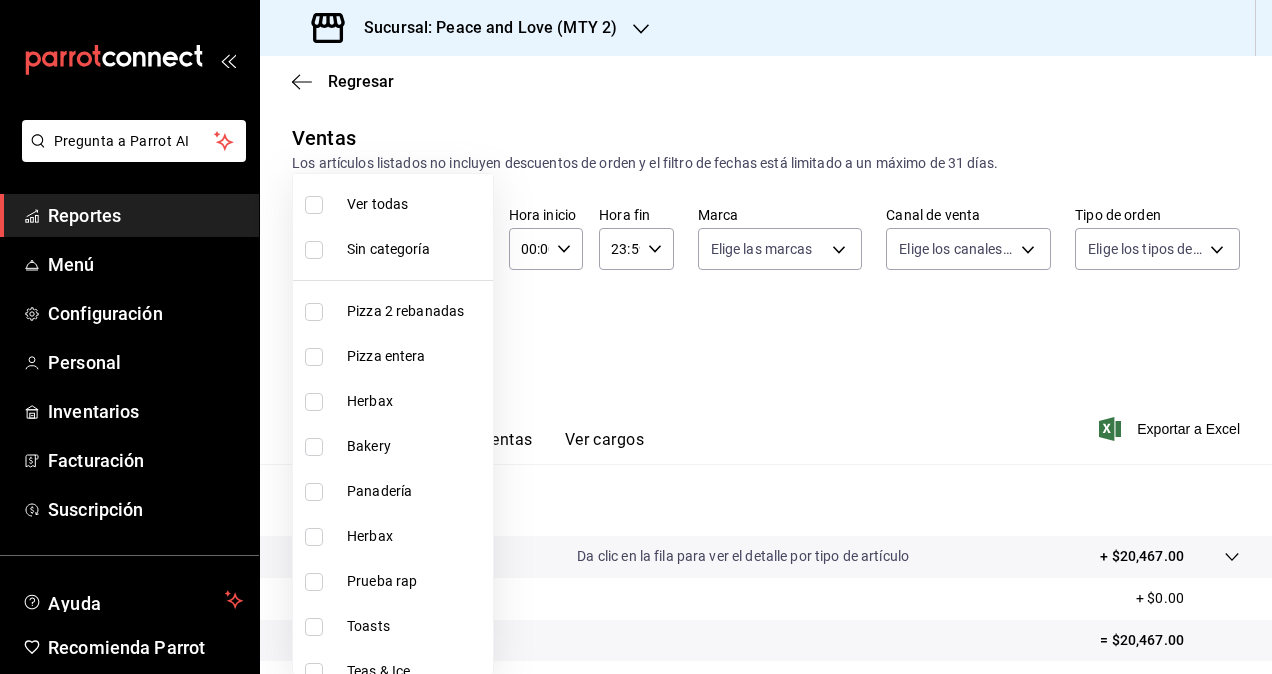 click at bounding box center (636, 337) 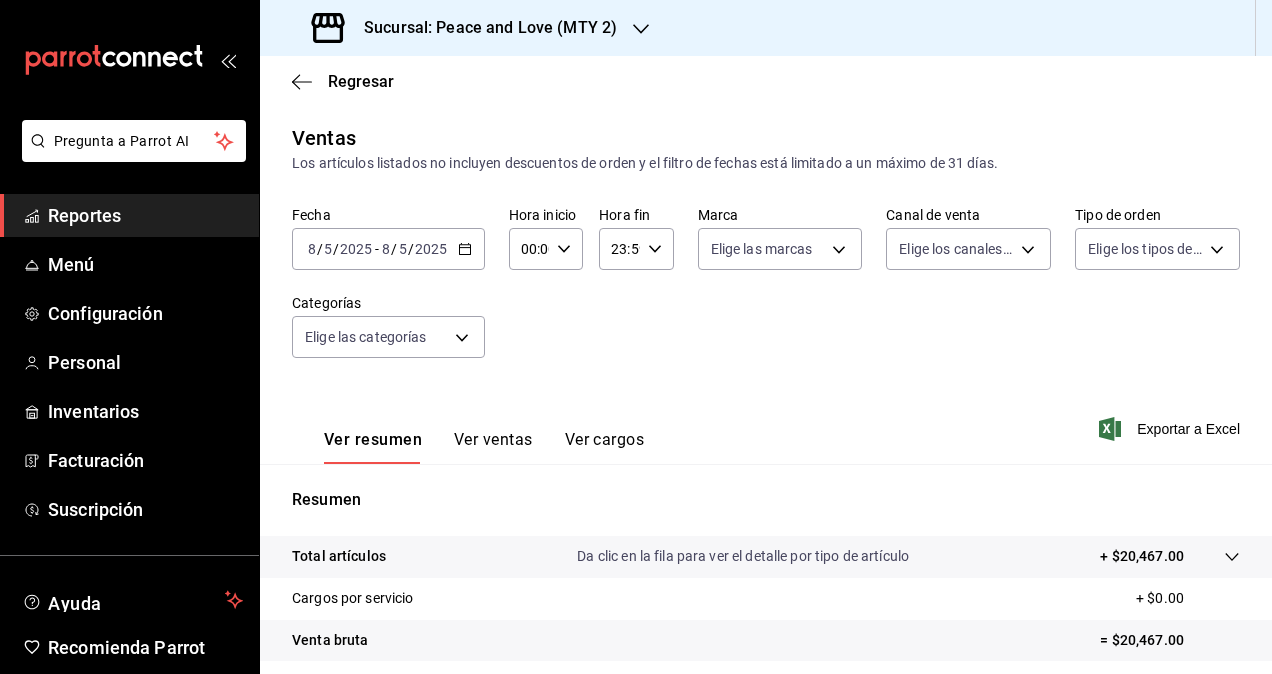 click 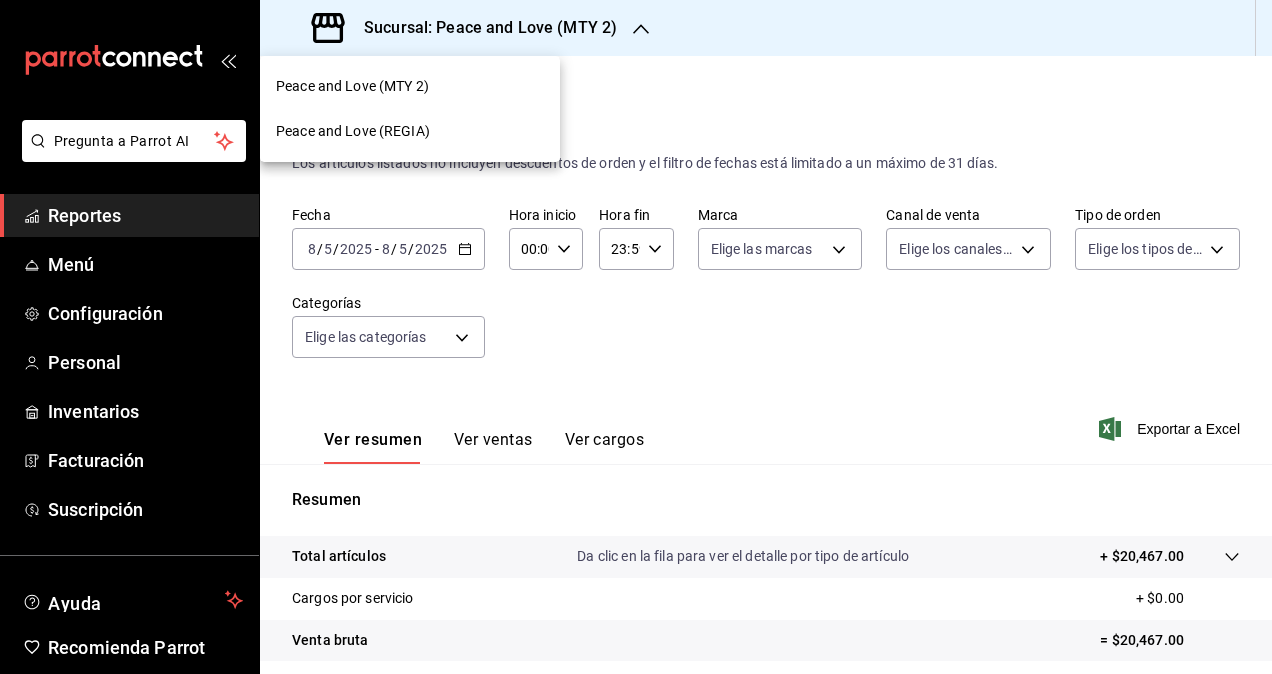 click on "Peace and Love (REGIA)" at bounding box center (353, 131) 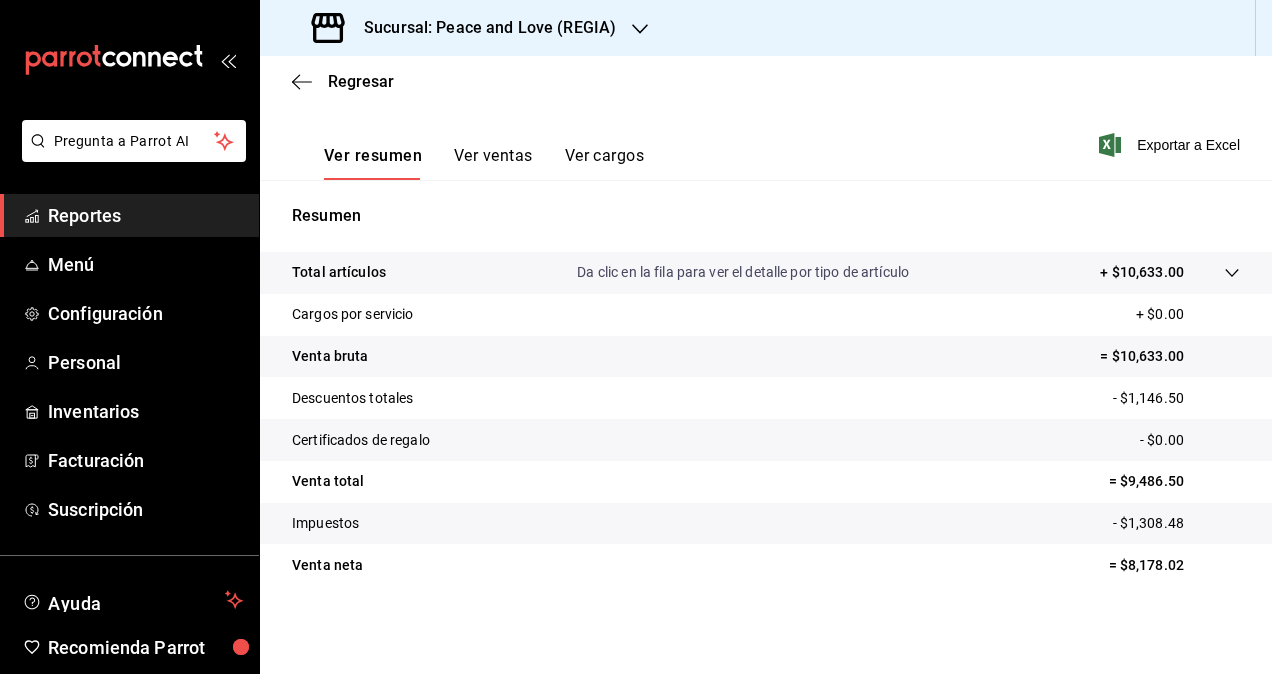 scroll, scrollTop: 0, scrollLeft: 0, axis: both 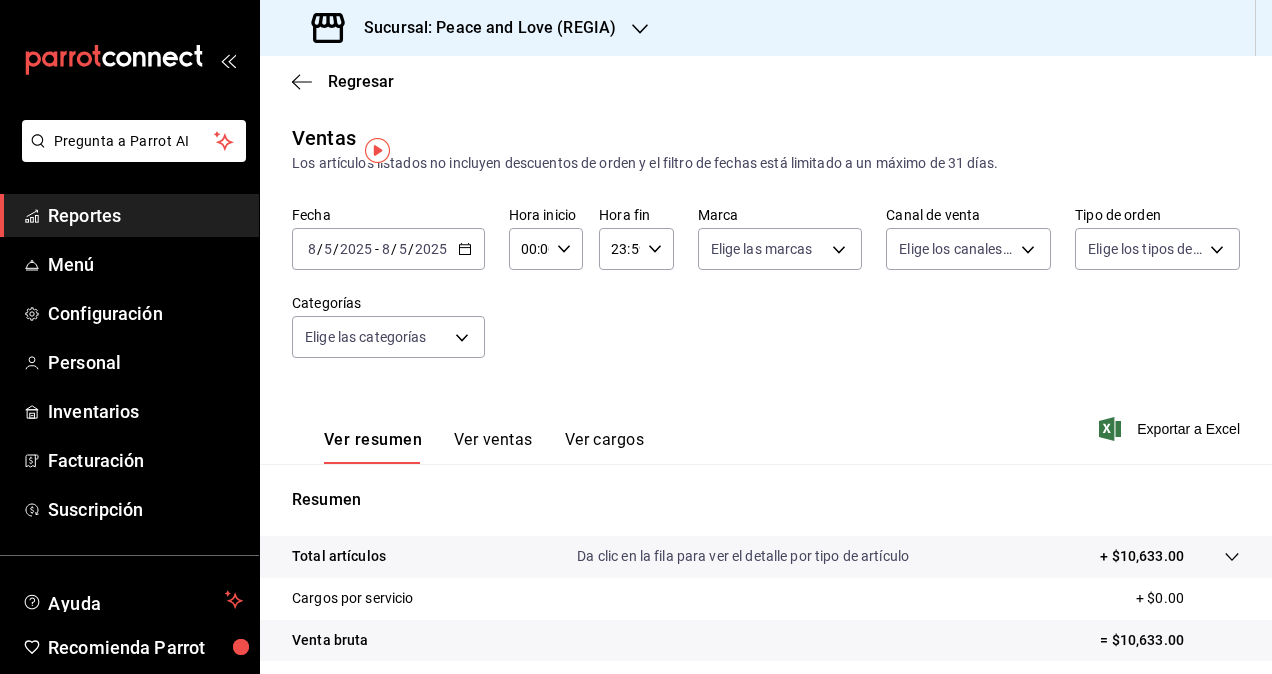 click 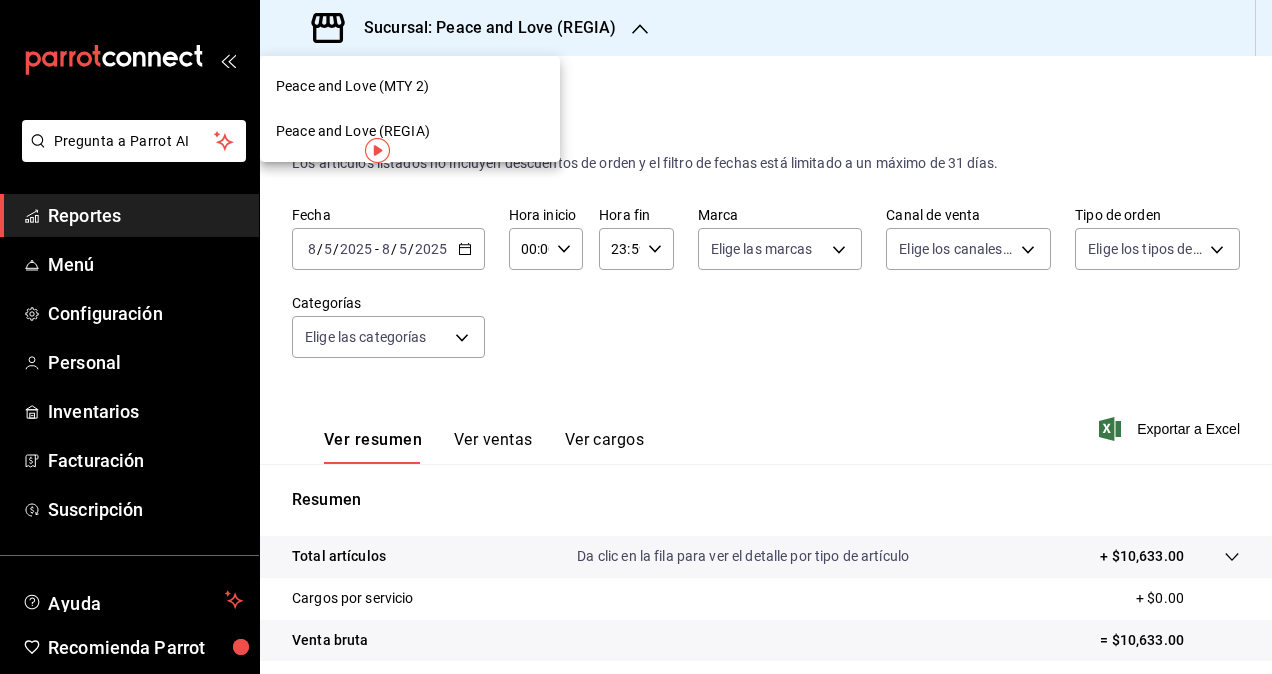 click on "Peace and Love (MTY 2)" at bounding box center [352, 86] 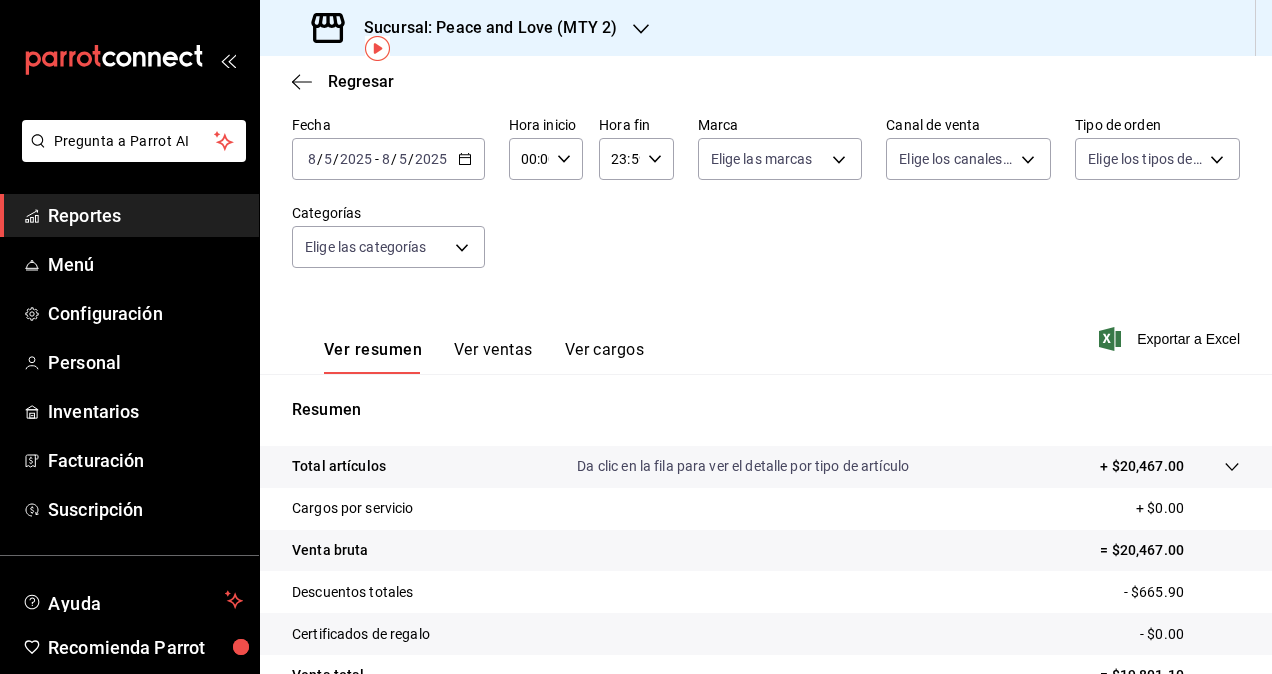 scroll, scrollTop: 0, scrollLeft: 0, axis: both 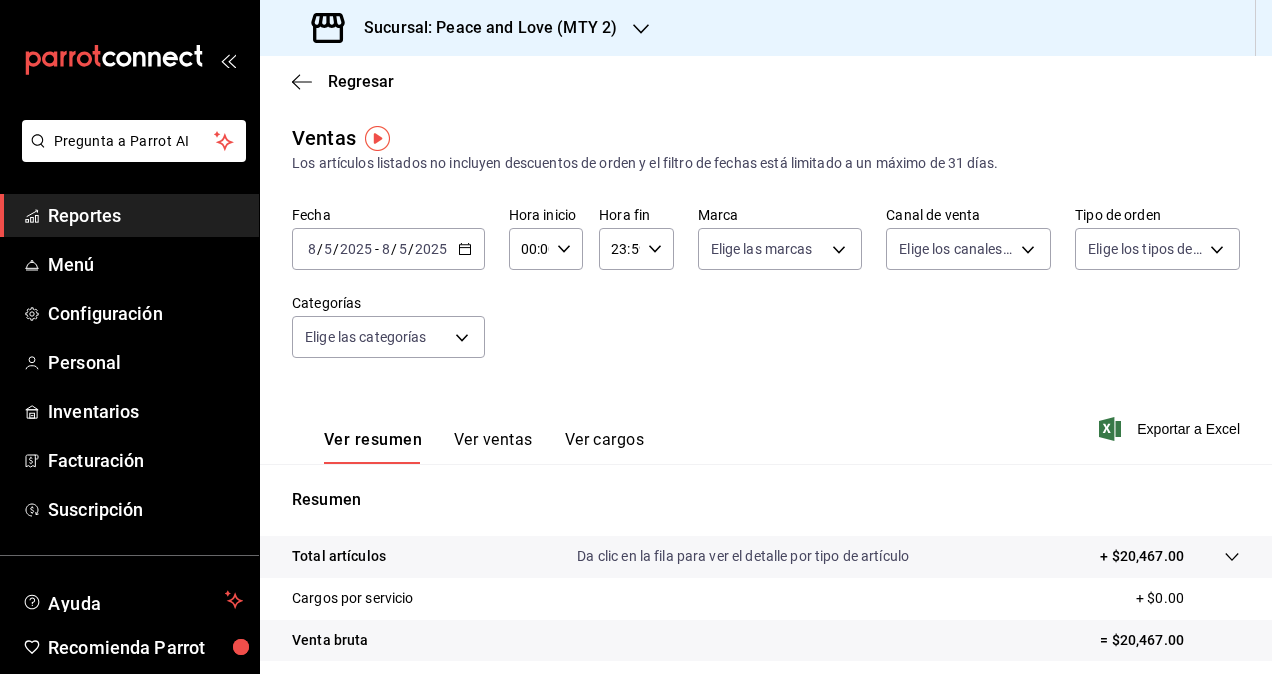 click 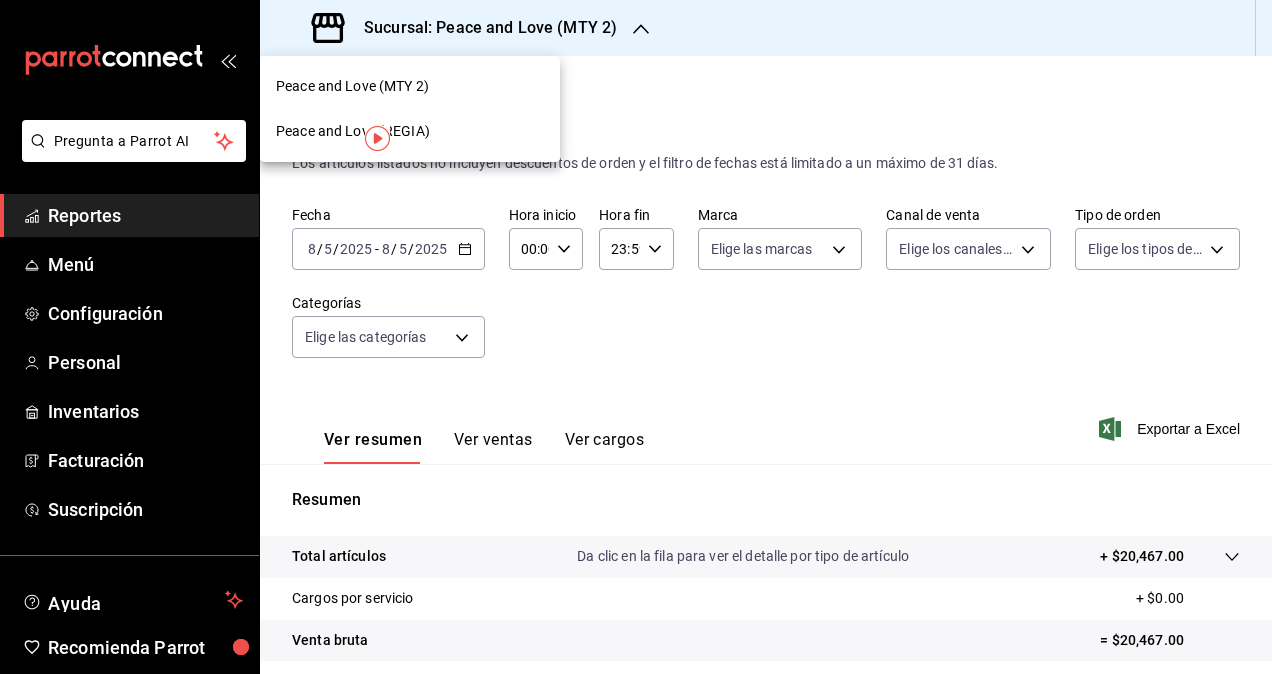 click on "Peace and Love (REGIA)" at bounding box center (353, 131) 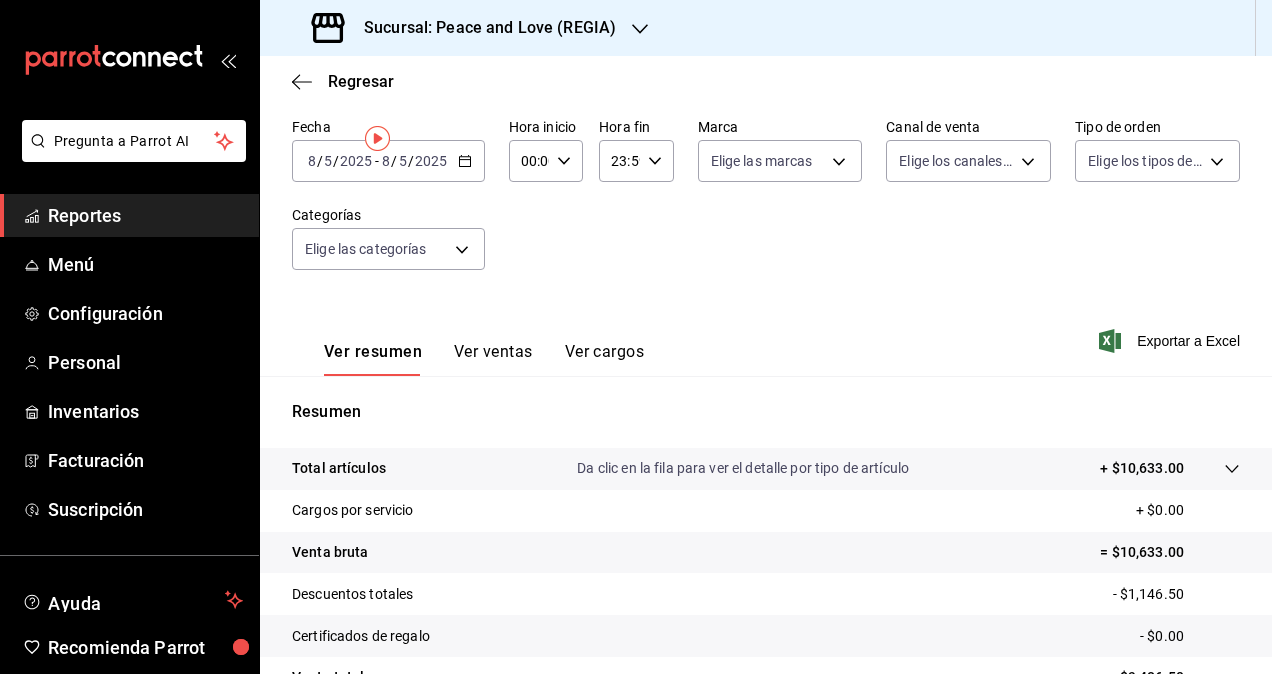 scroll, scrollTop: 0, scrollLeft: 0, axis: both 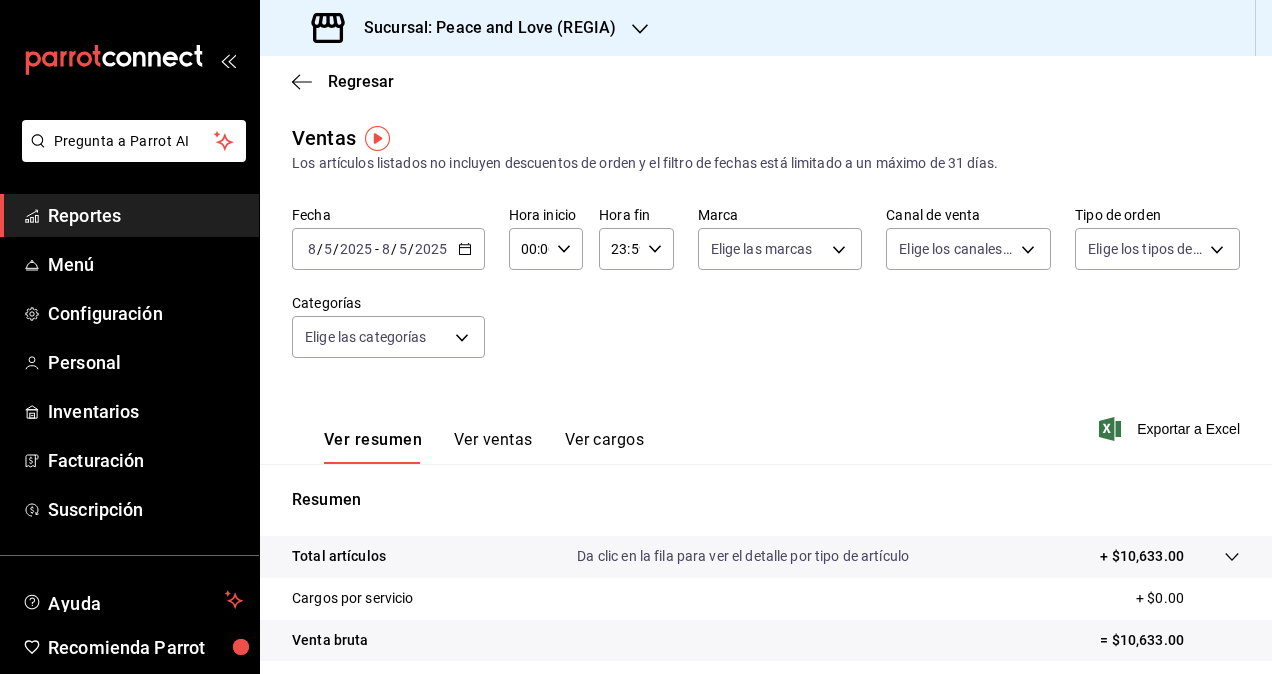 click 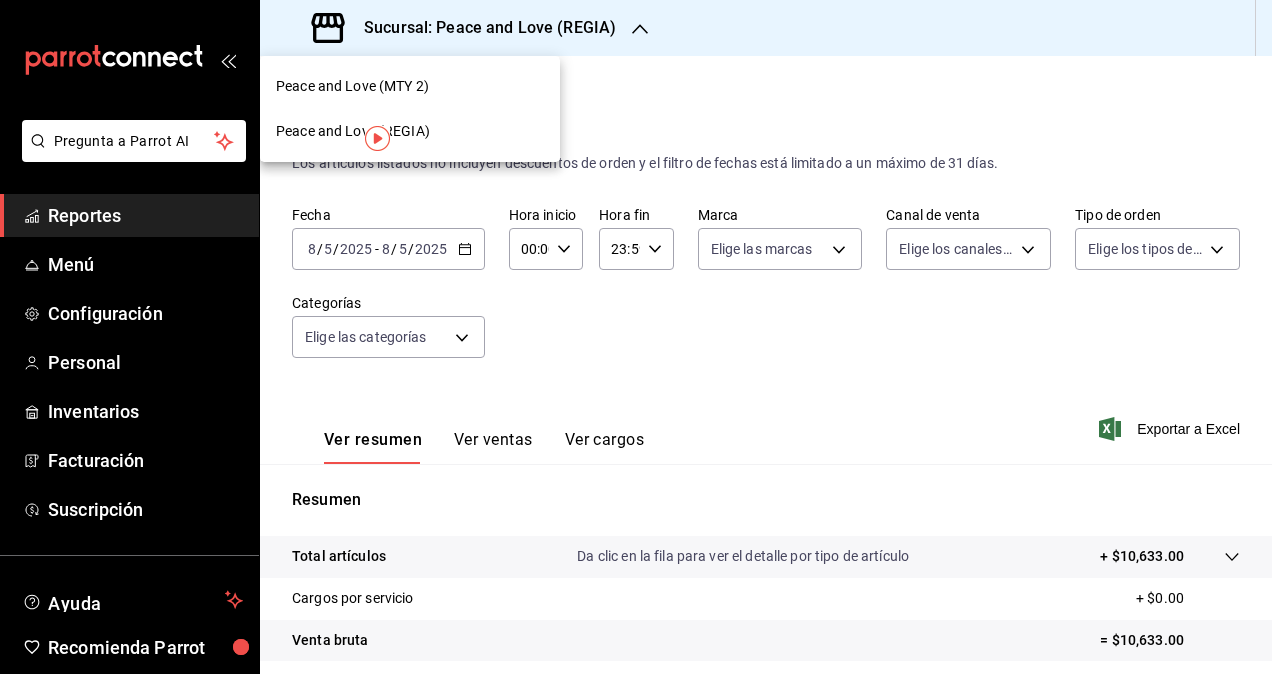 click on "Peace and Love (MTY 2)" at bounding box center [352, 86] 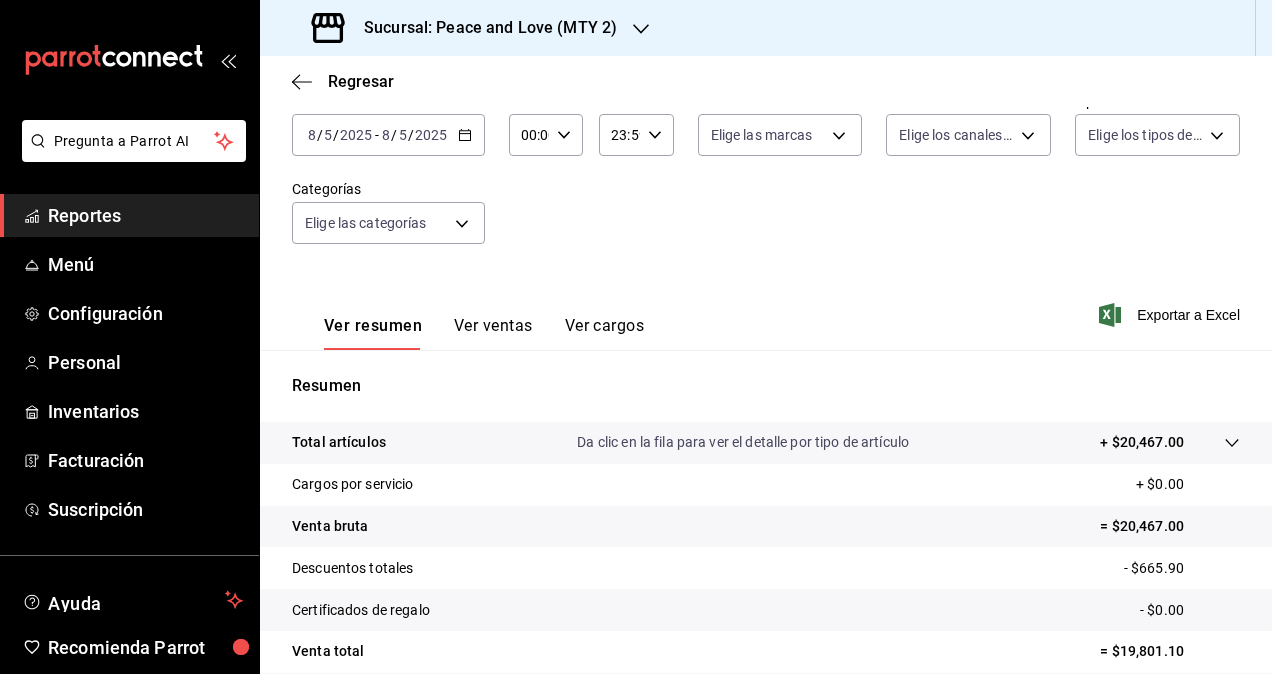 scroll, scrollTop: 0, scrollLeft: 0, axis: both 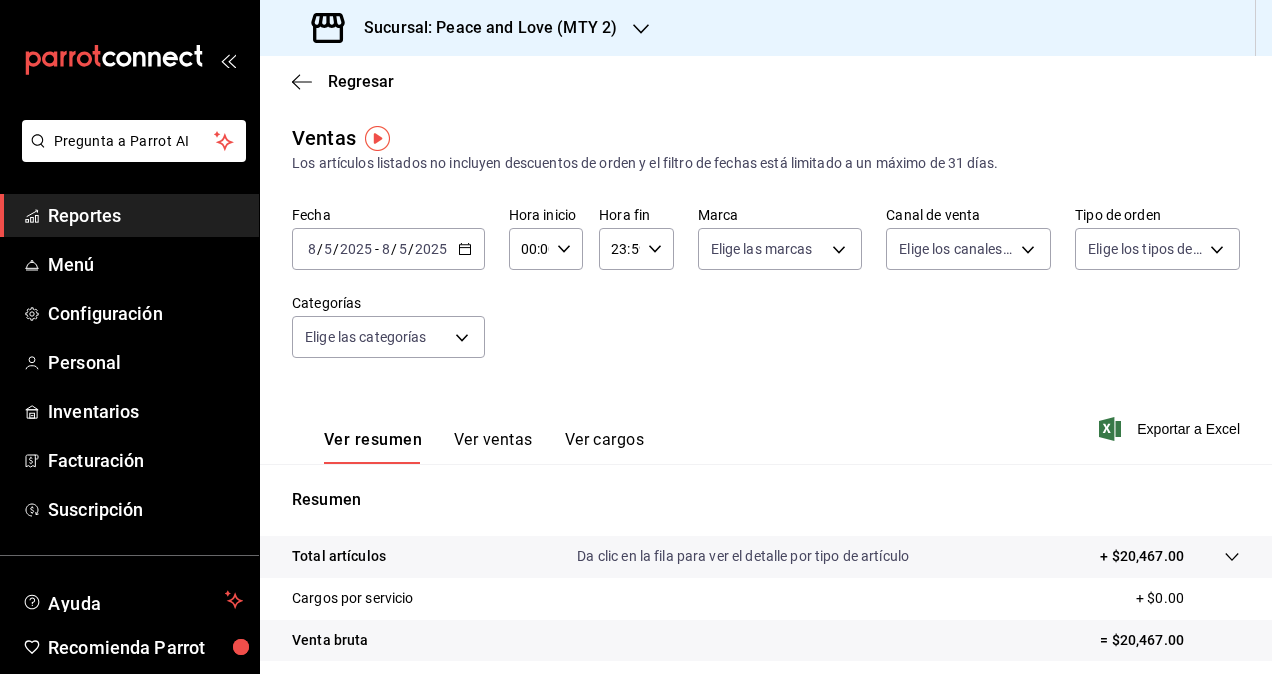 click 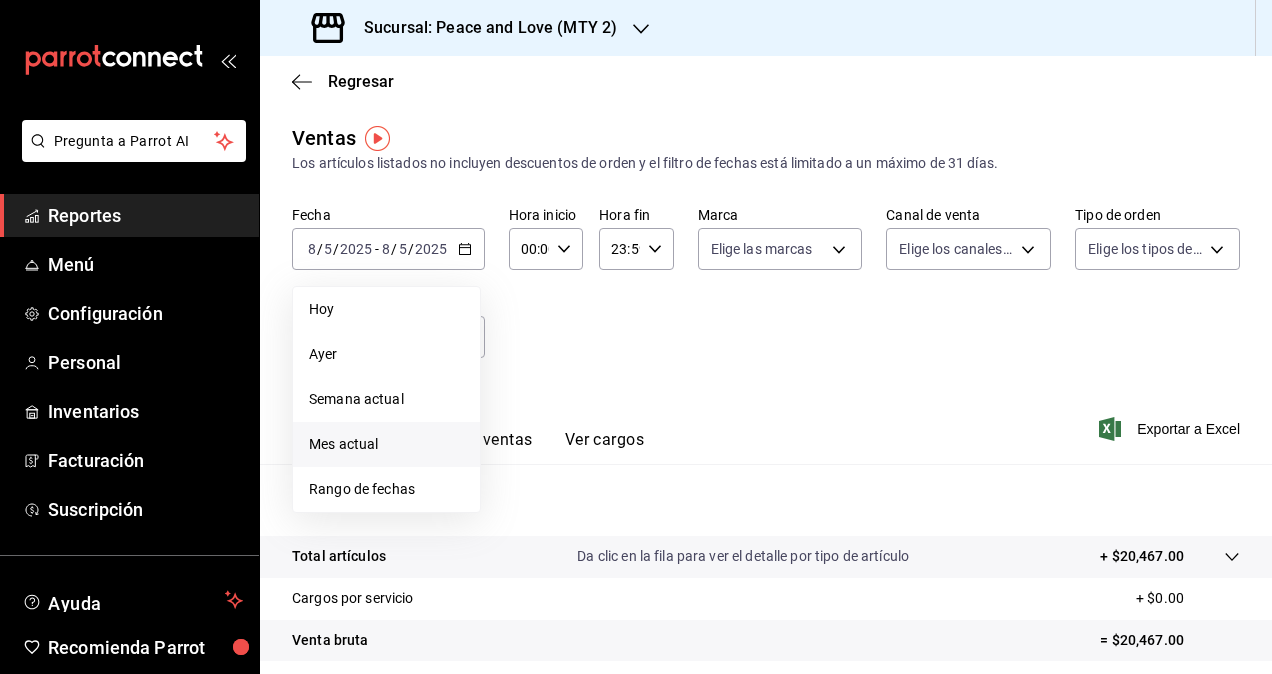 click on "Mes actual" at bounding box center (386, 444) 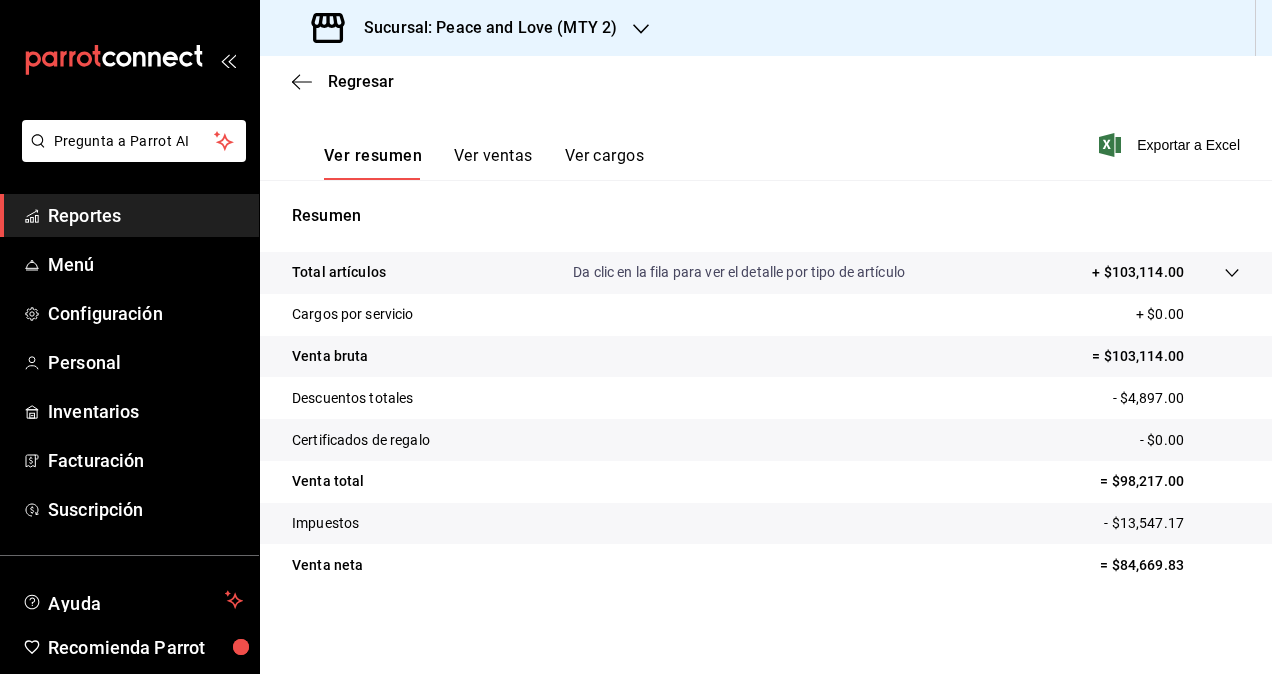 scroll, scrollTop: 0, scrollLeft: 0, axis: both 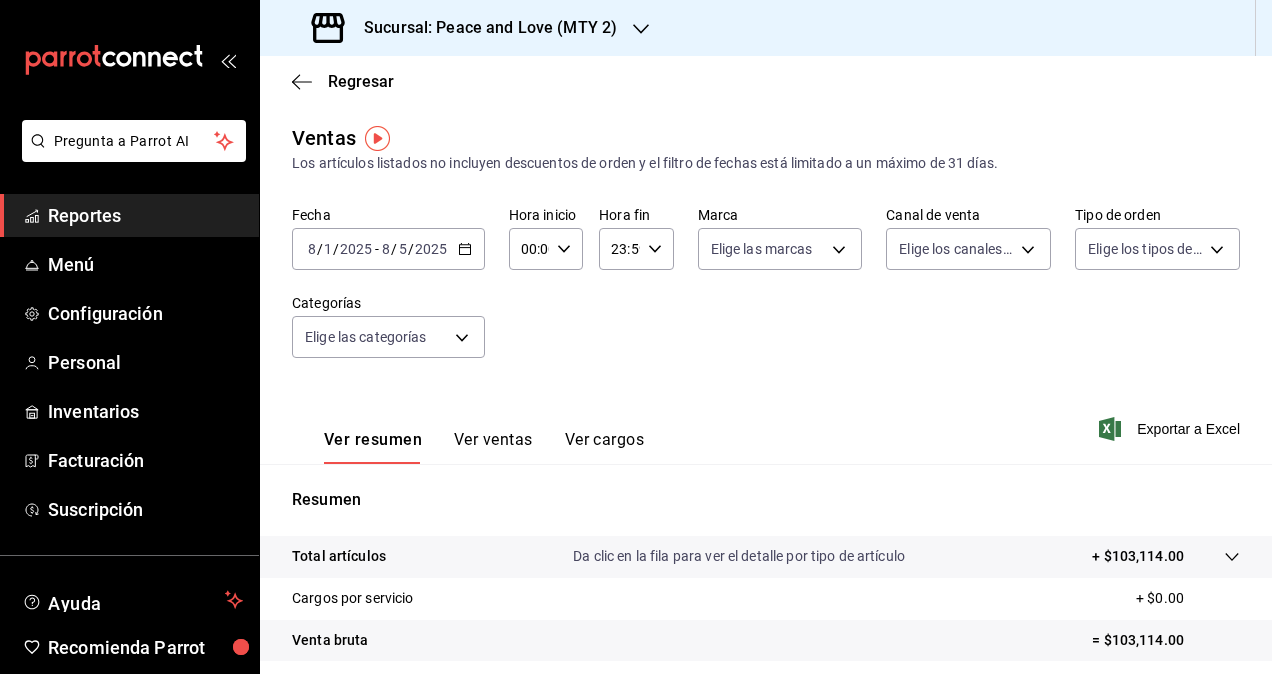 click 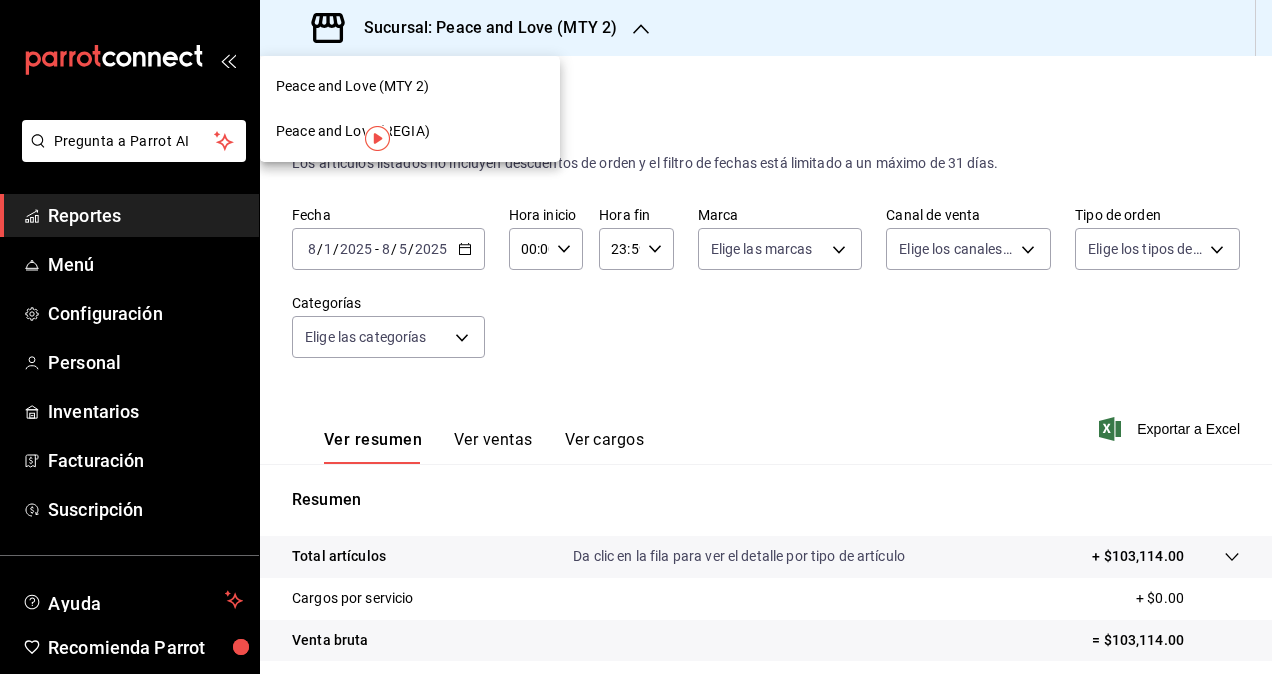click on "Peace and Love (REGIA)" at bounding box center [353, 131] 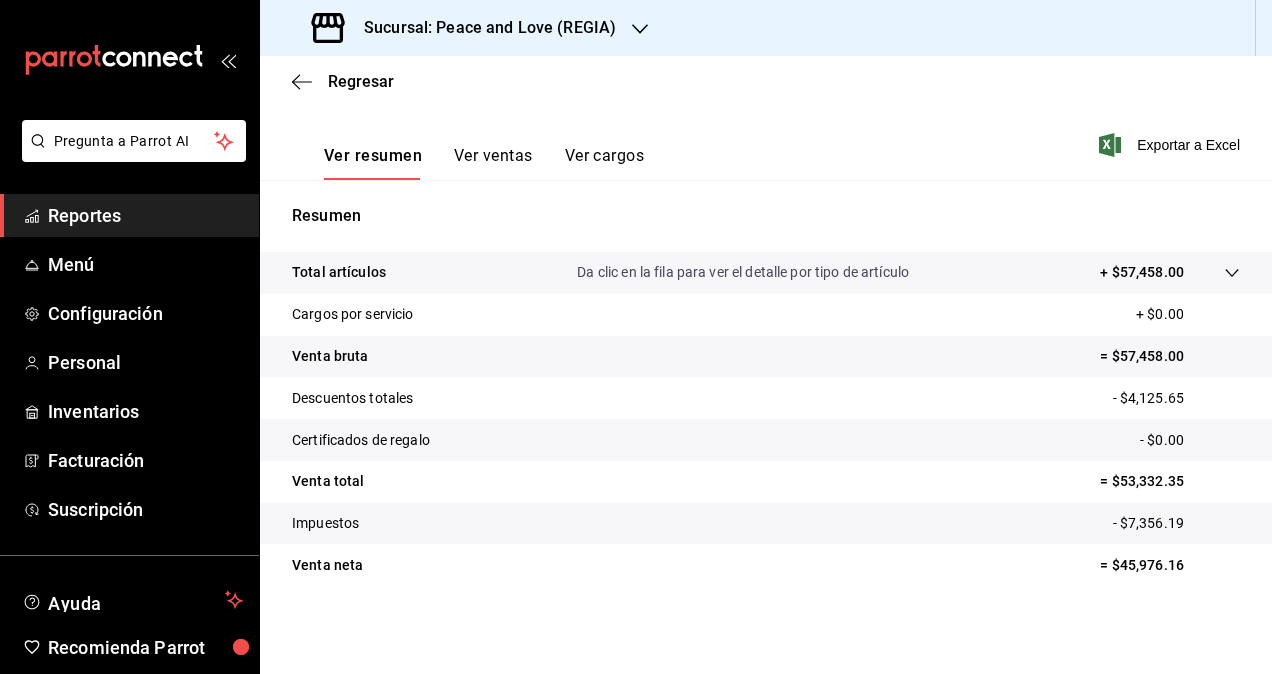 scroll, scrollTop: 0, scrollLeft: 0, axis: both 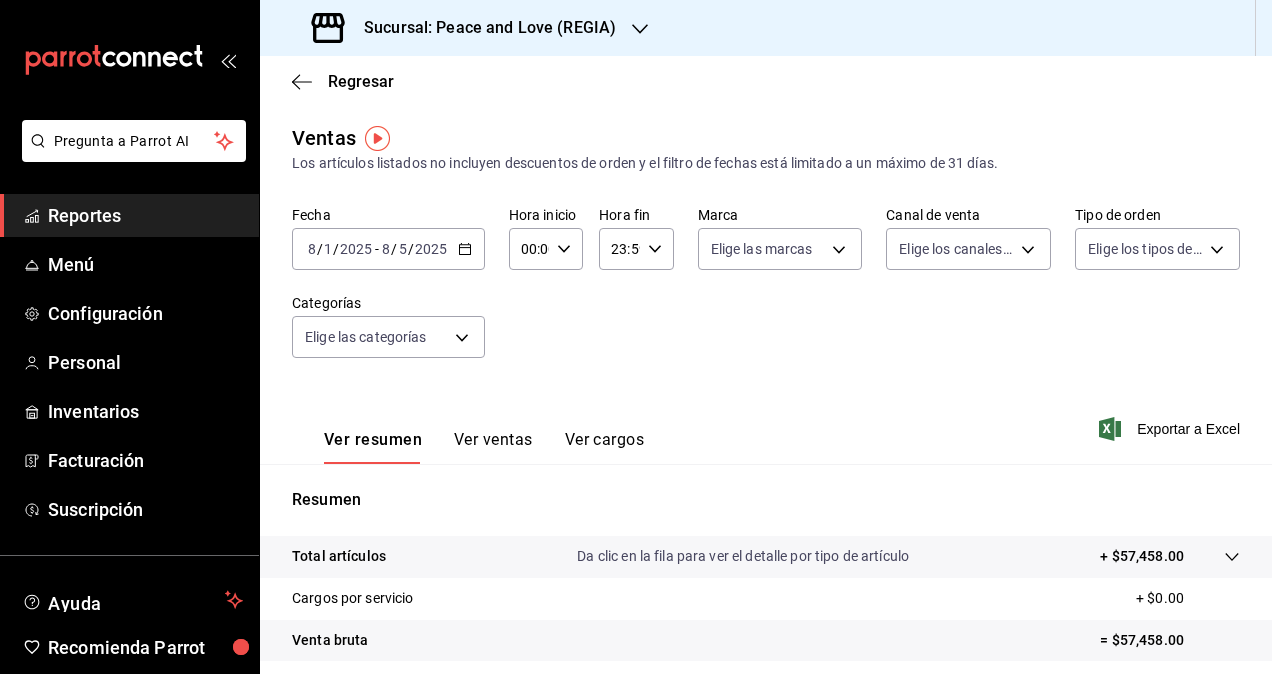 click 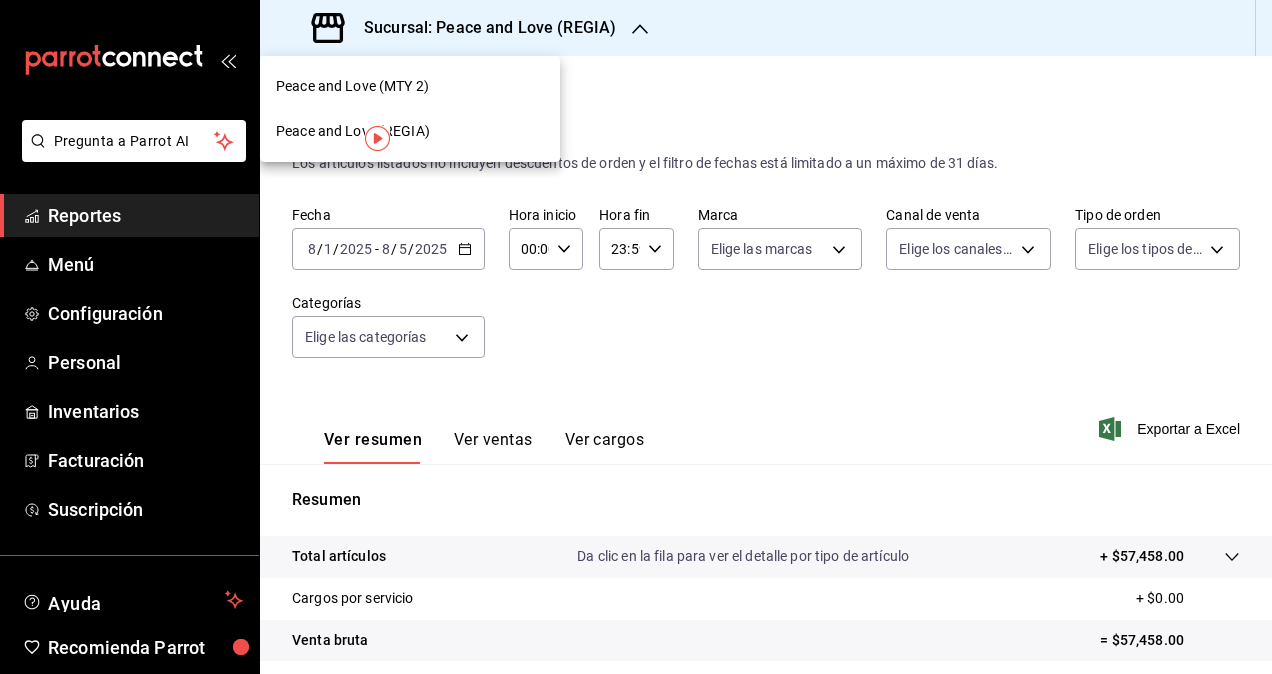 click on "Peace and Love (MTY 2)" at bounding box center (352, 86) 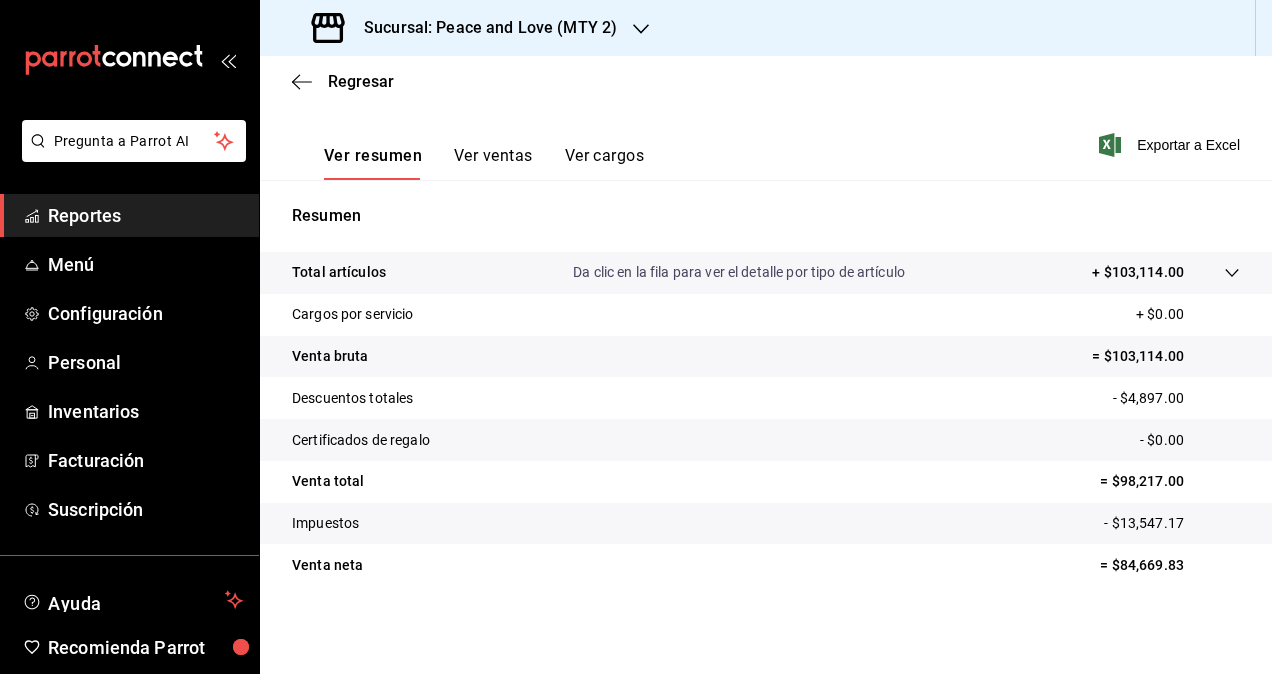 scroll, scrollTop: 0, scrollLeft: 0, axis: both 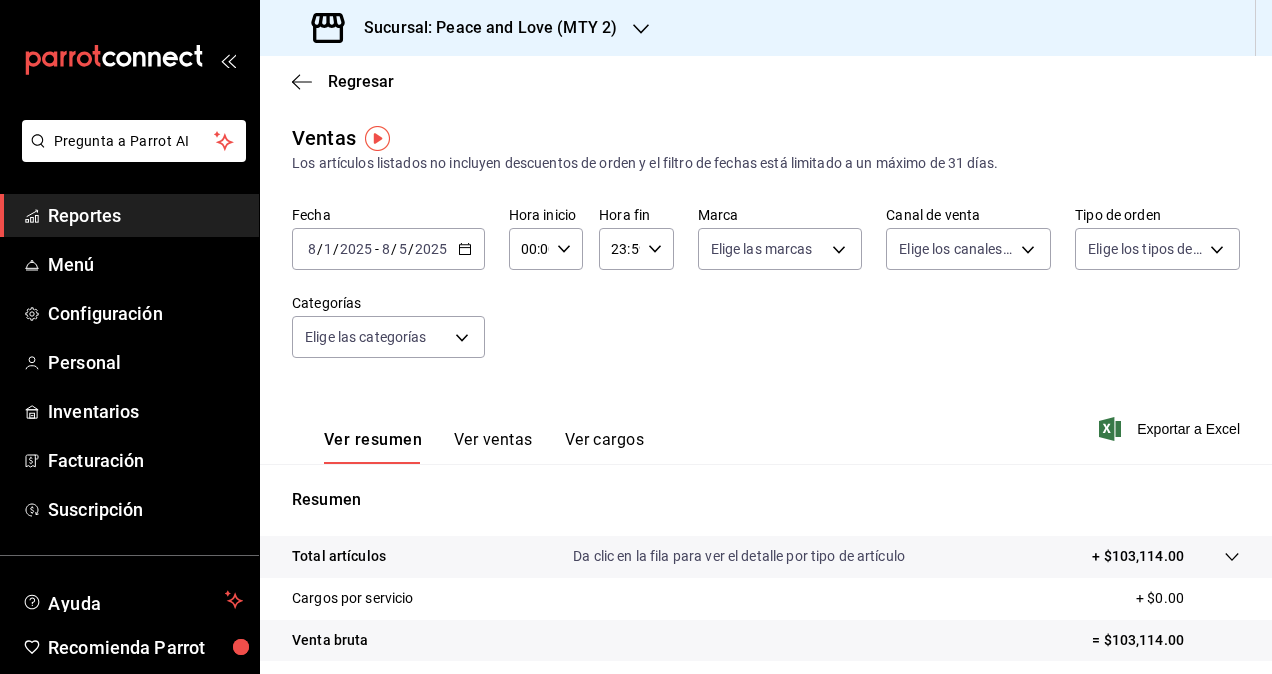 click 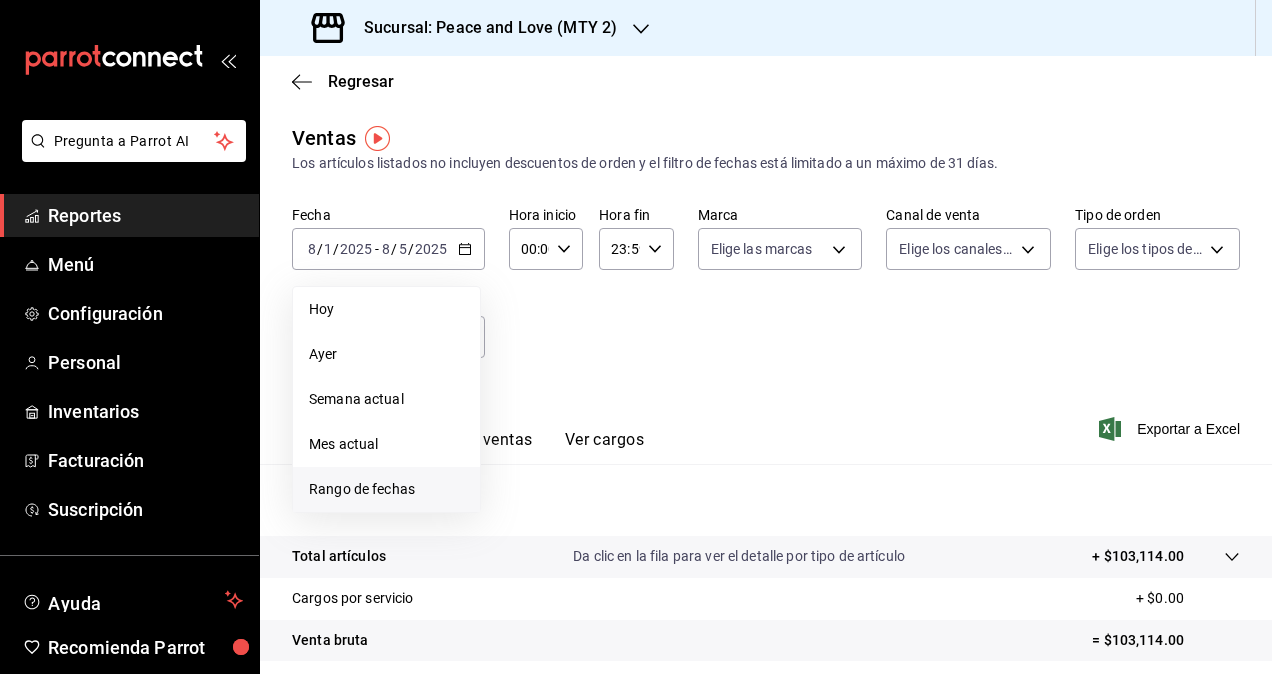 click on "Rango de fechas" at bounding box center [386, 489] 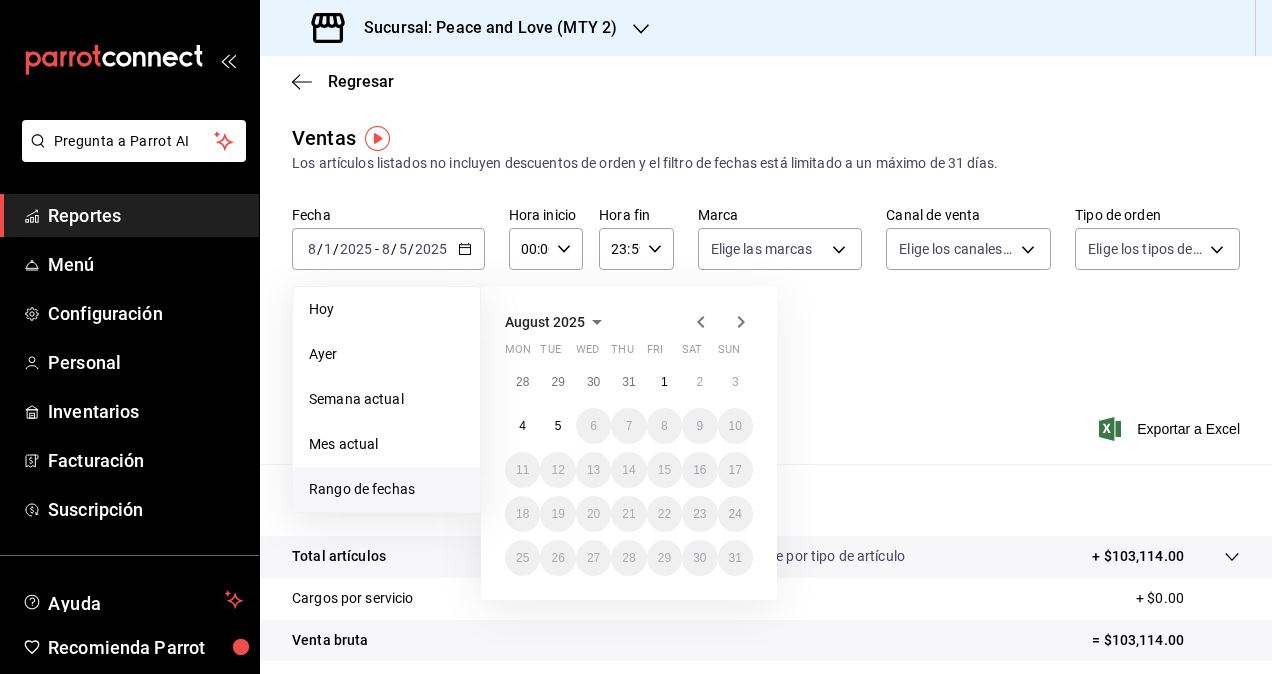 click 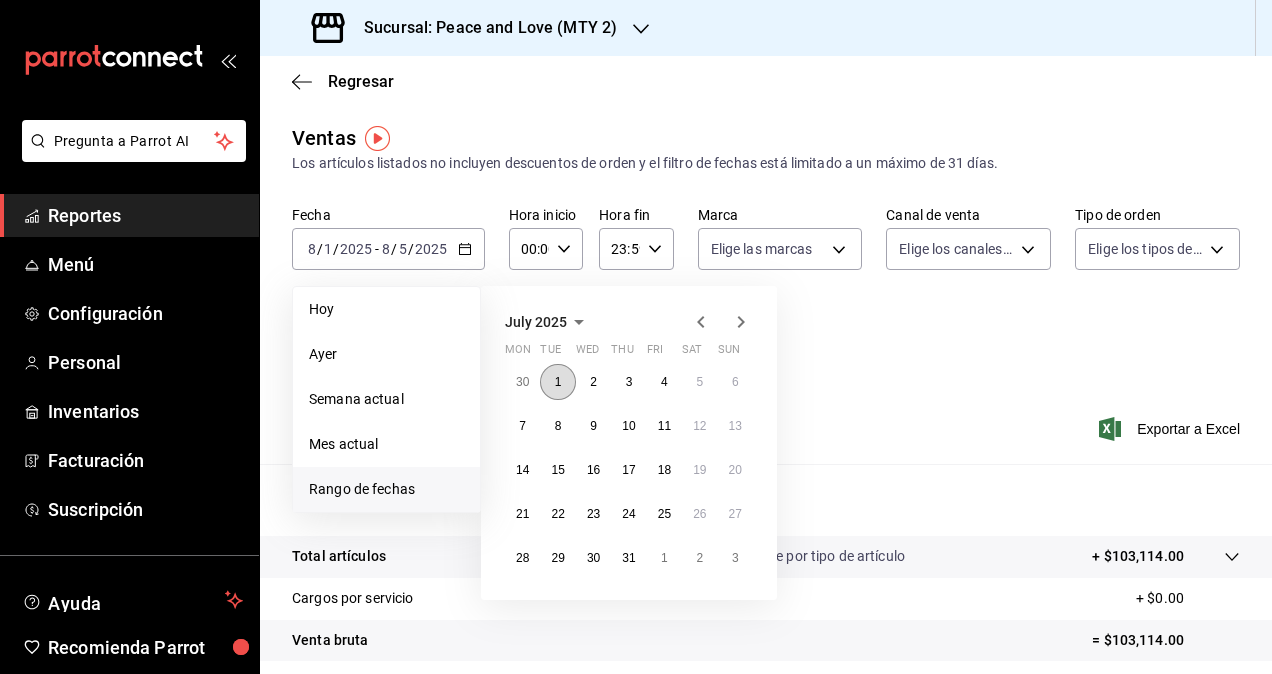 click on "1" at bounding box center (558, 382) 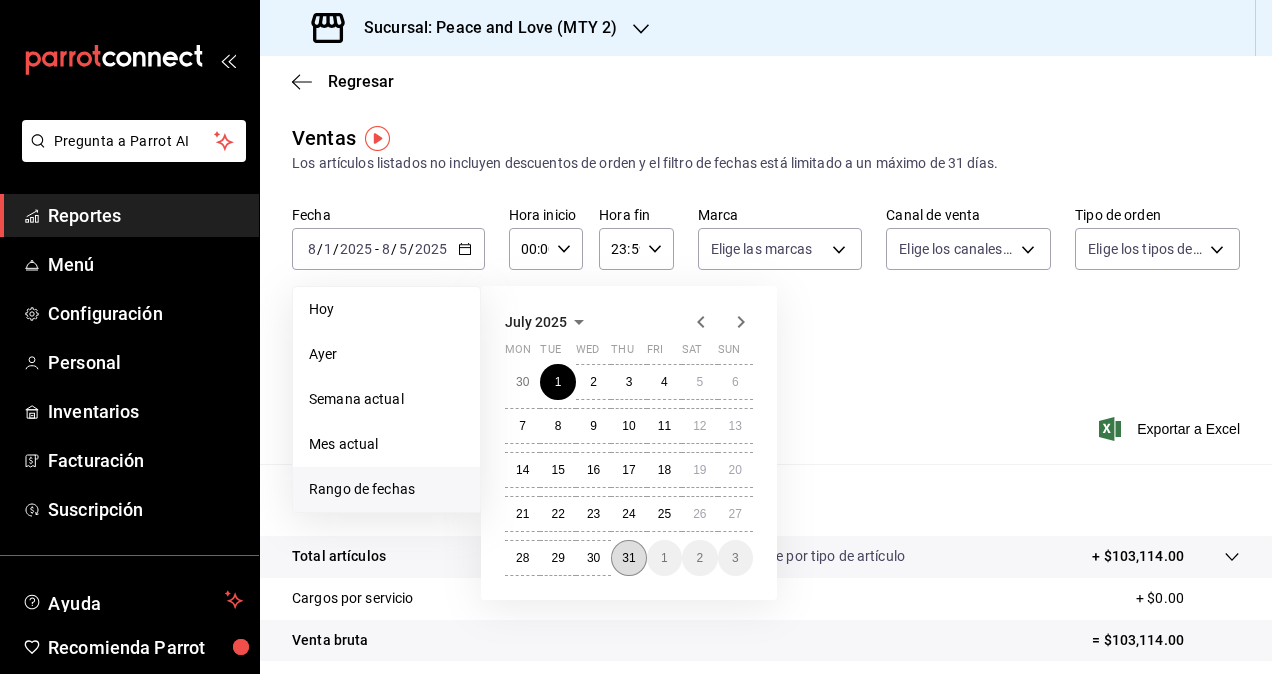 click on "31" at bounding box center (628, 558) 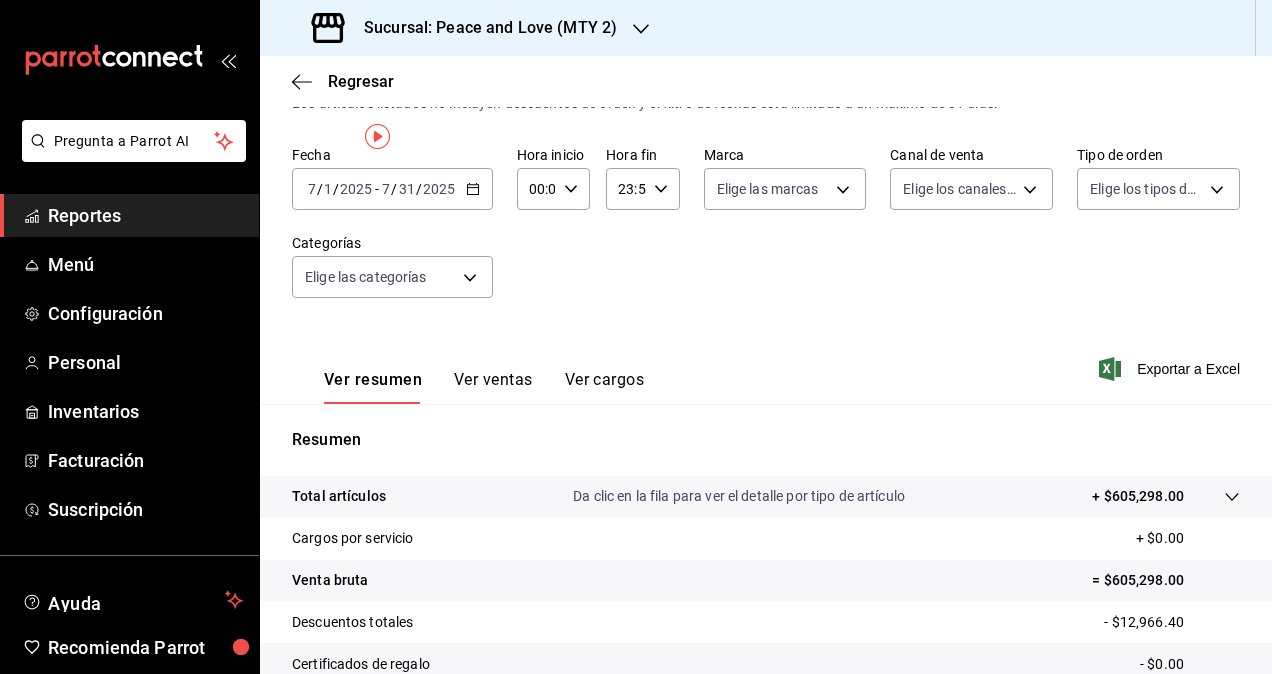 scroll, scrollTop: 0, scrollLeft: 0, axis: both 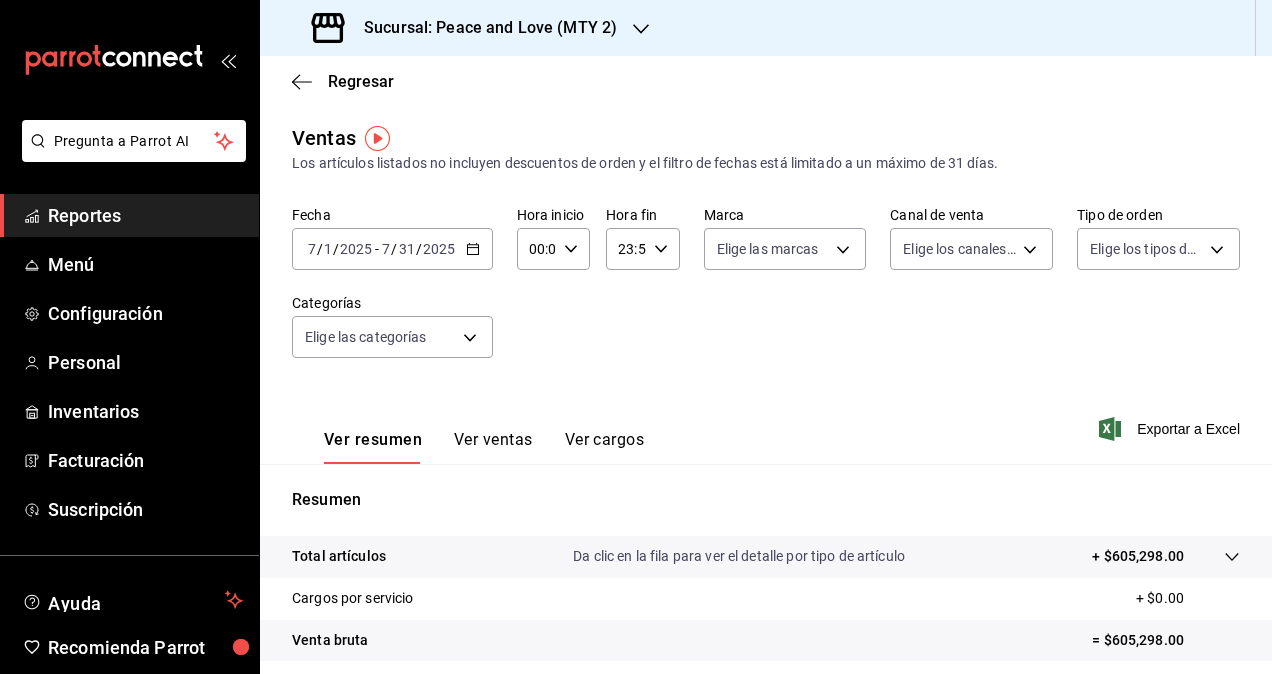 click 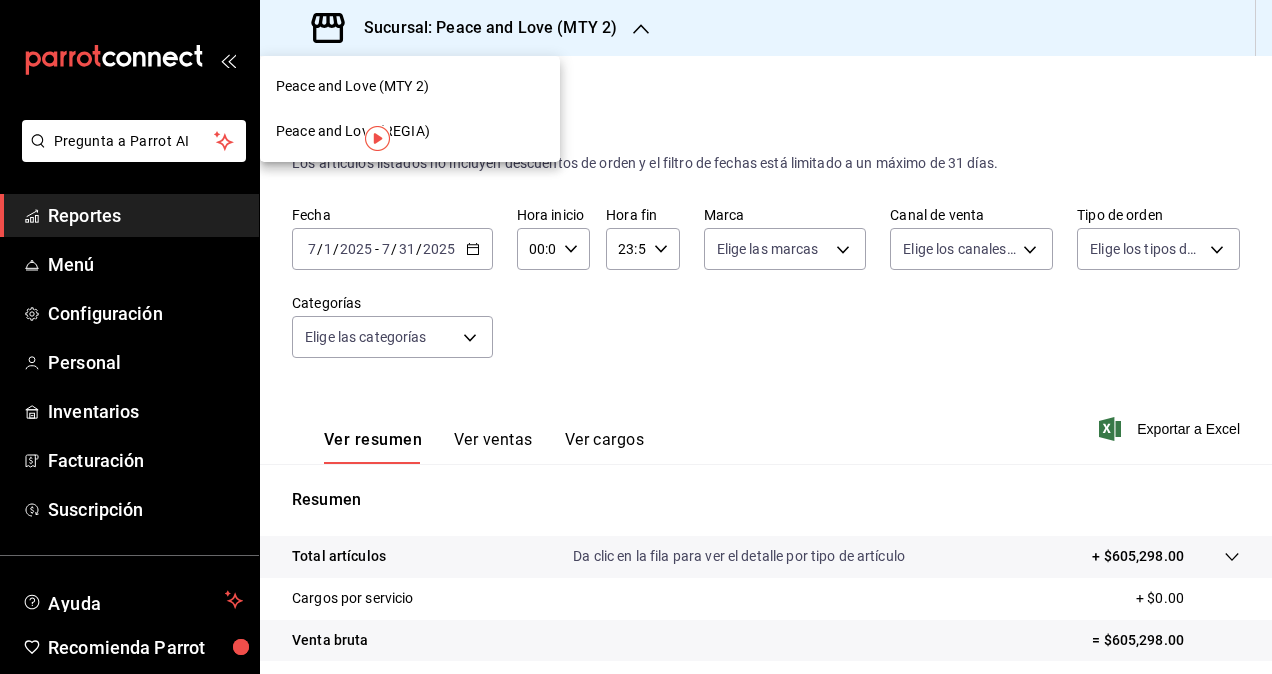 click on "Peace and Love (REGIA)" at bounding box center [353, 131] 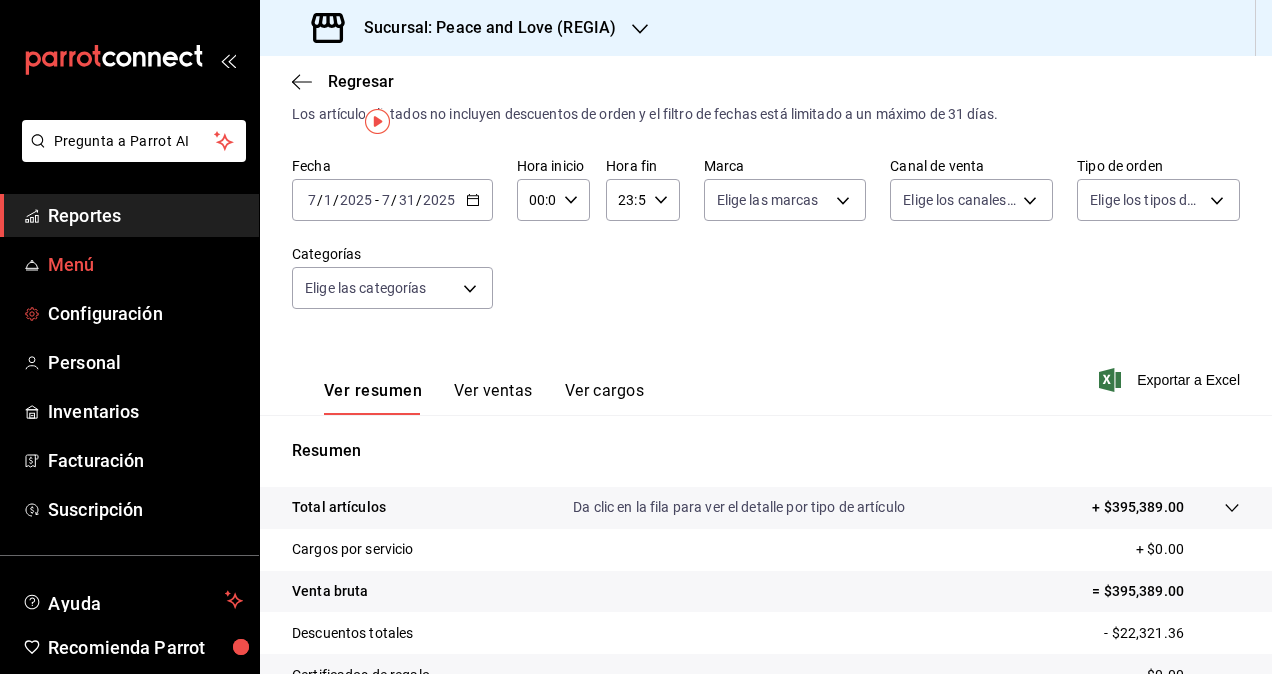 scroll, scrollTop: 0, scrollLeft: 0, axis: both 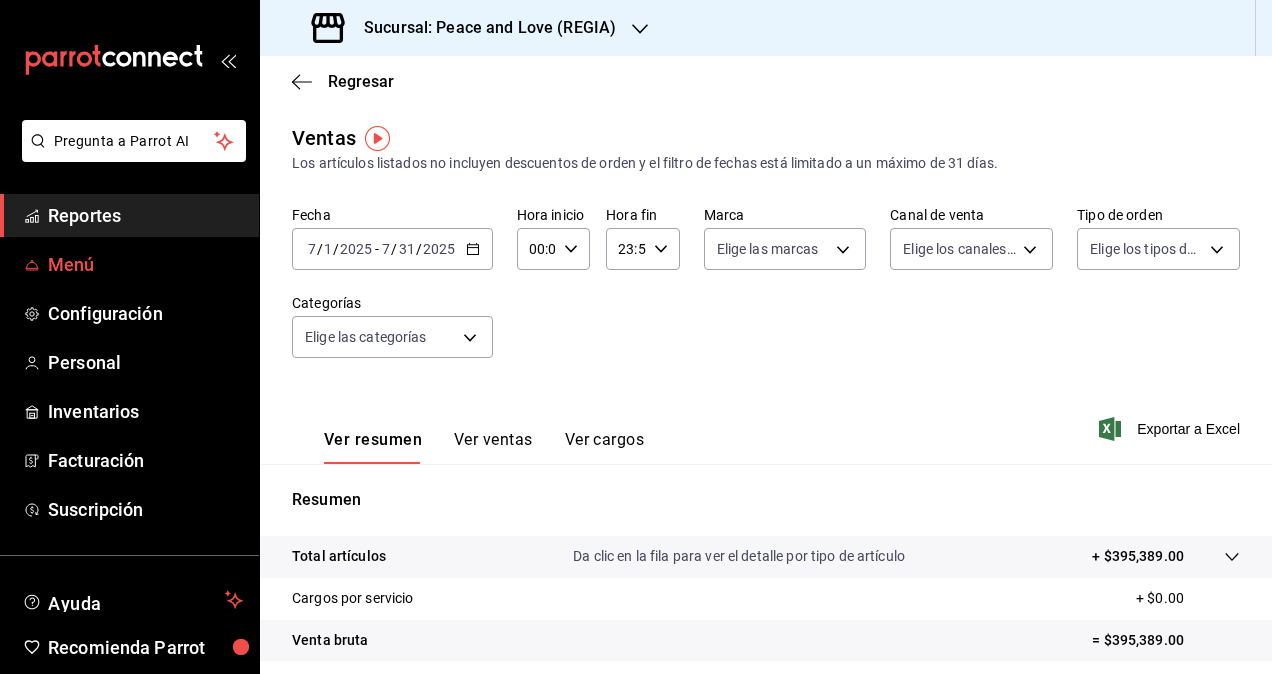 click on "Menú" at bounding box center [145, 264] 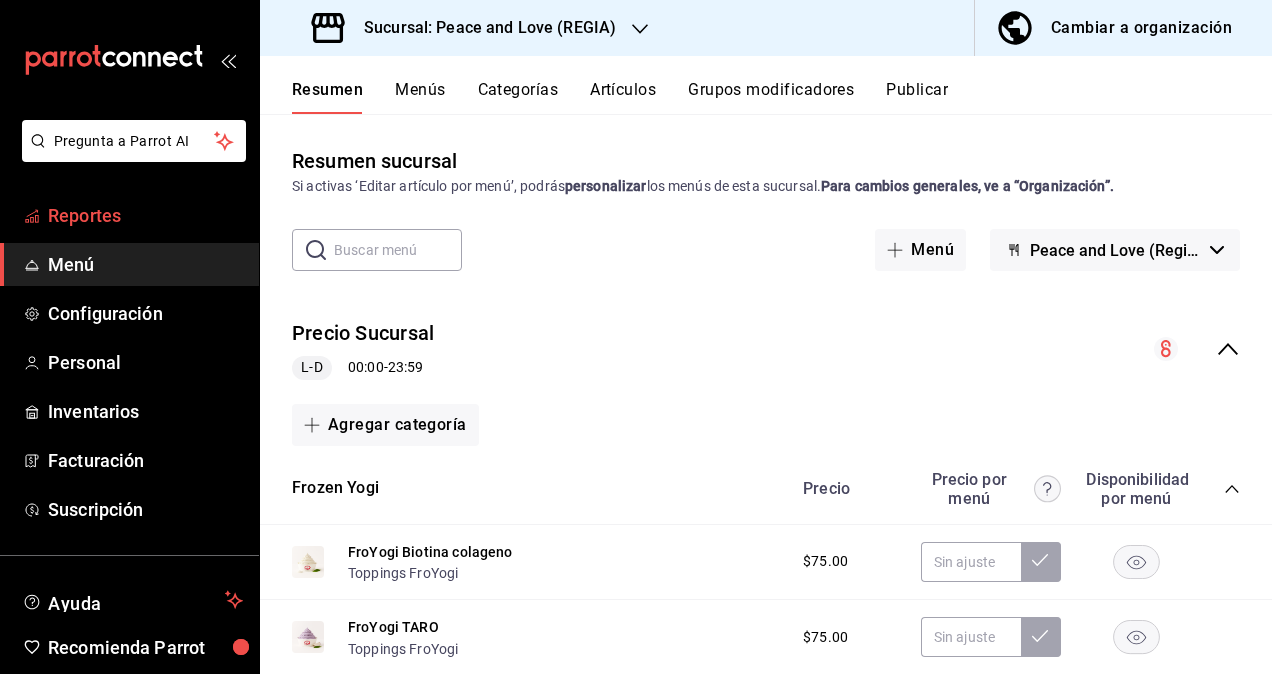 click on "Reportes" at bounding box center (145, 215) 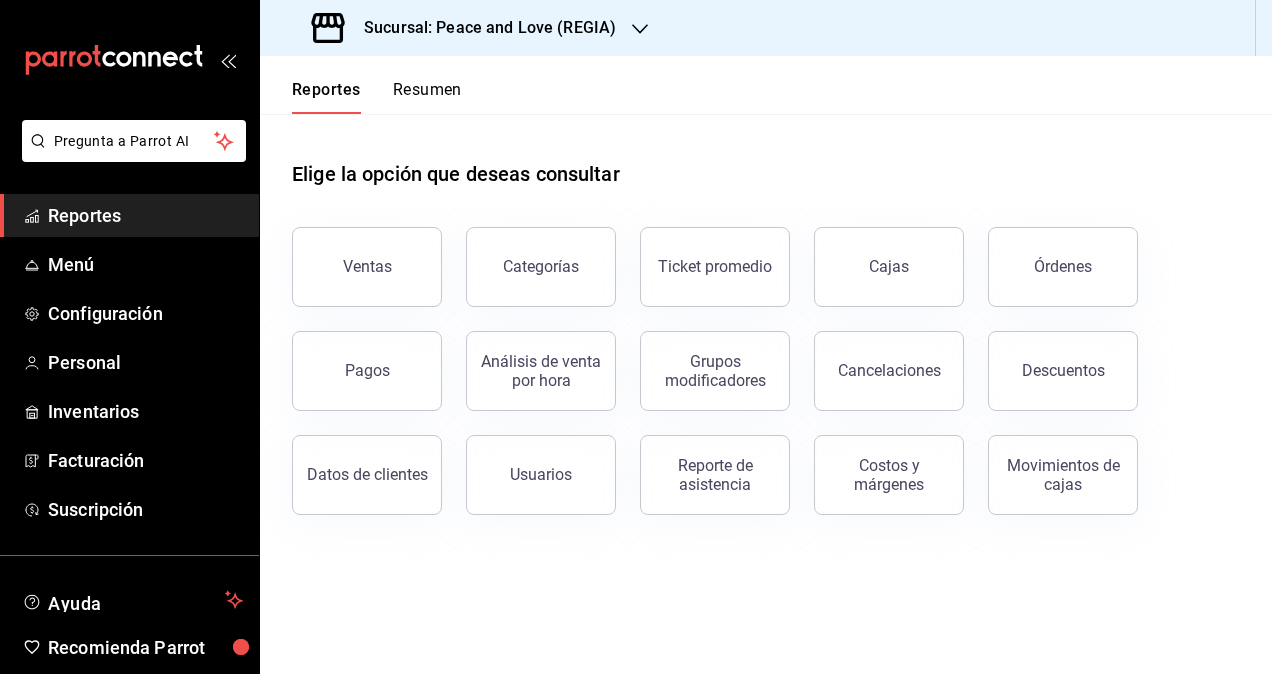 click on "Descuentos" at bounding box center (1063, 370) 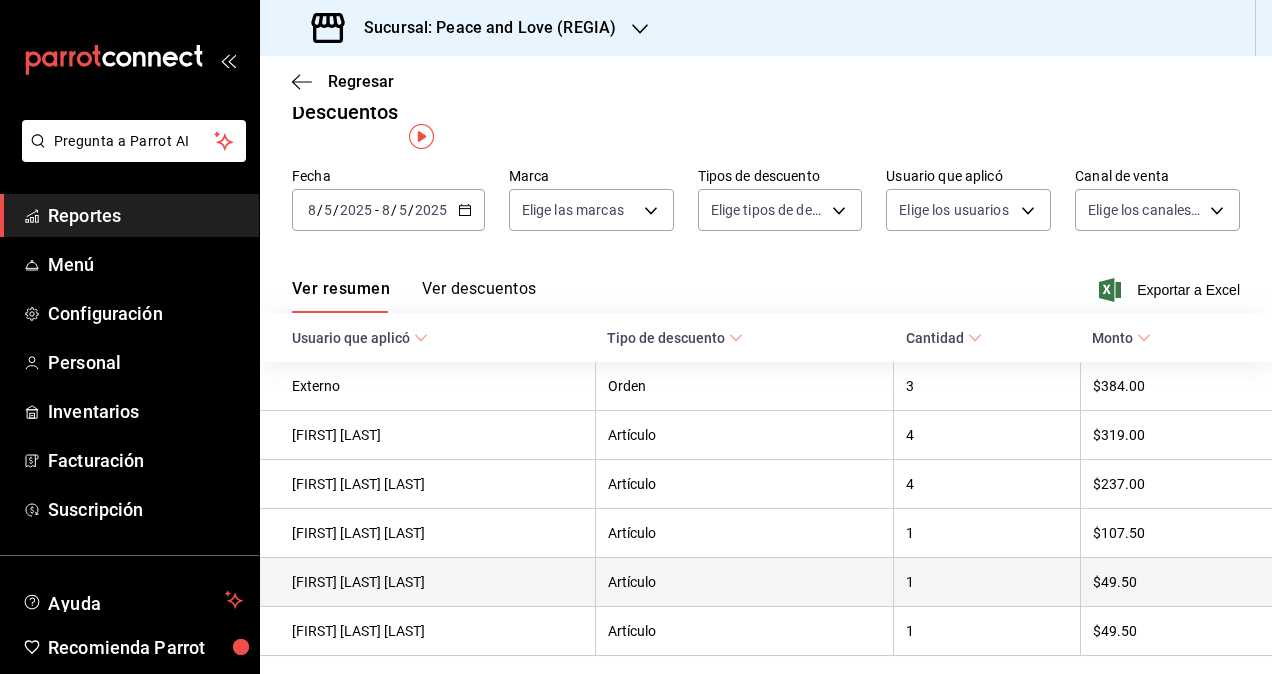 scroll, scrollTop: 0, scrollLeft: 0, axis: both 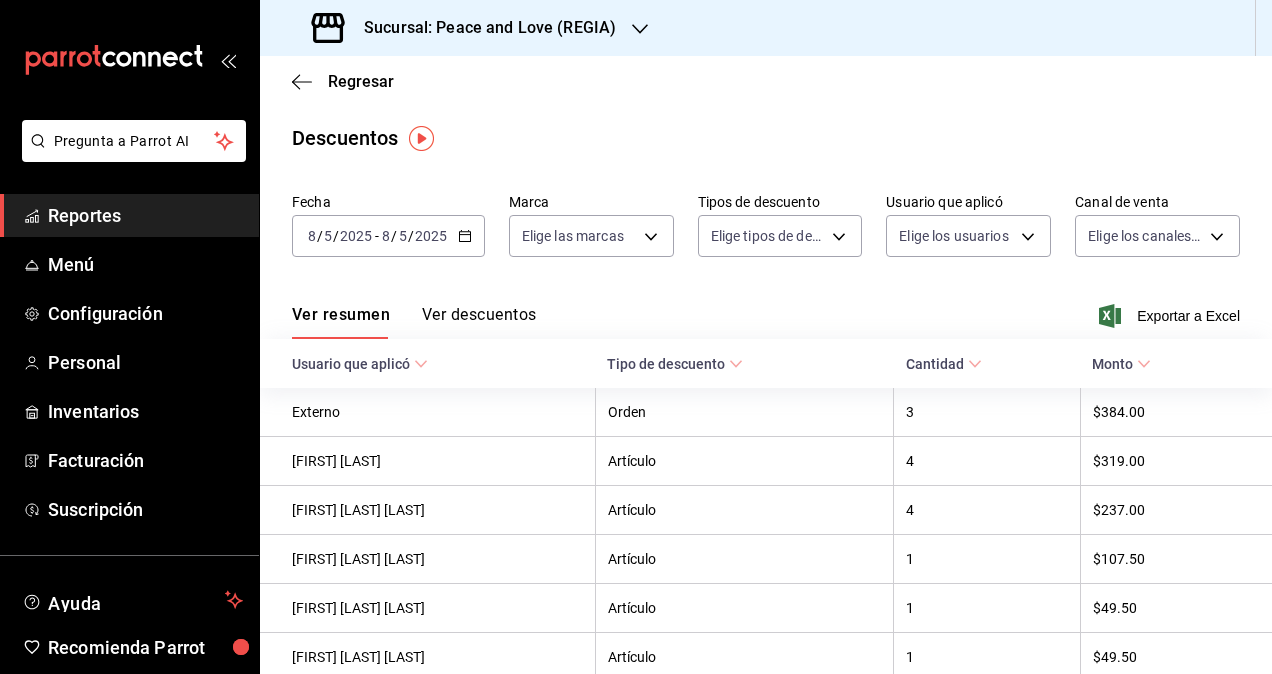 click on "Reportes" at bounding box center (145, 215) 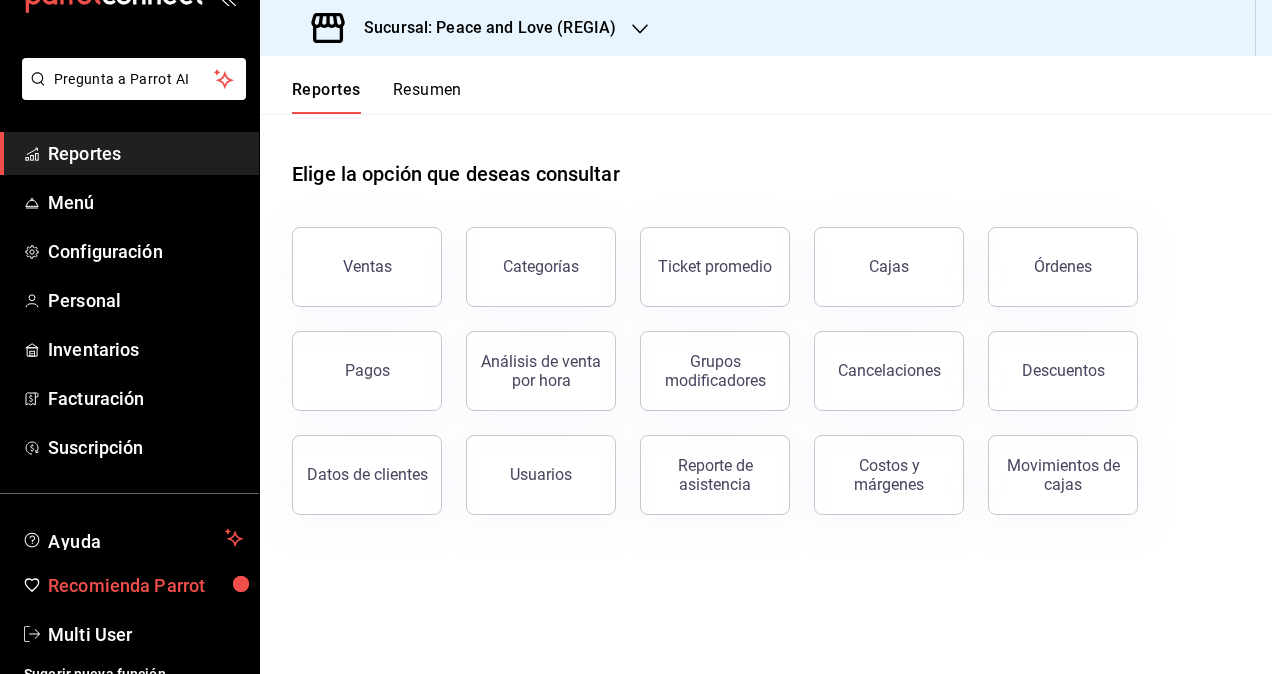 scroll, scrollTop: 80, scrollLeft: 0, axis: vertical 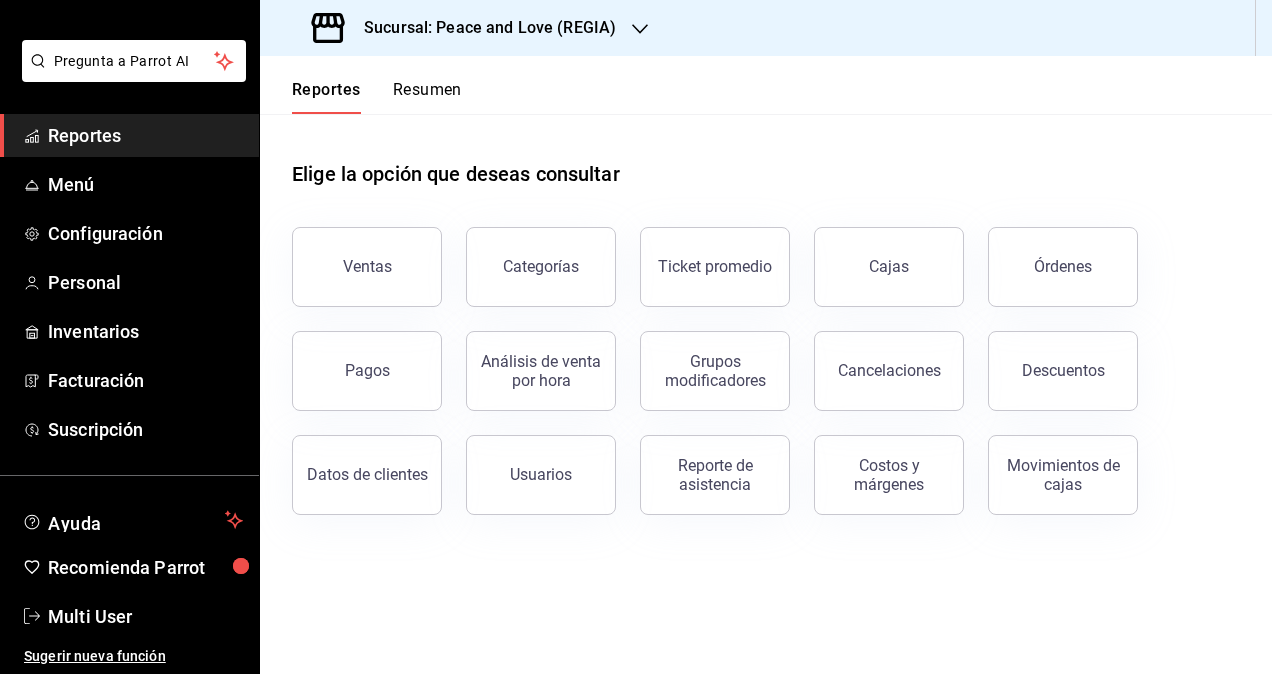 click on "Reportes Resumen" at bounding box center [766, 85] 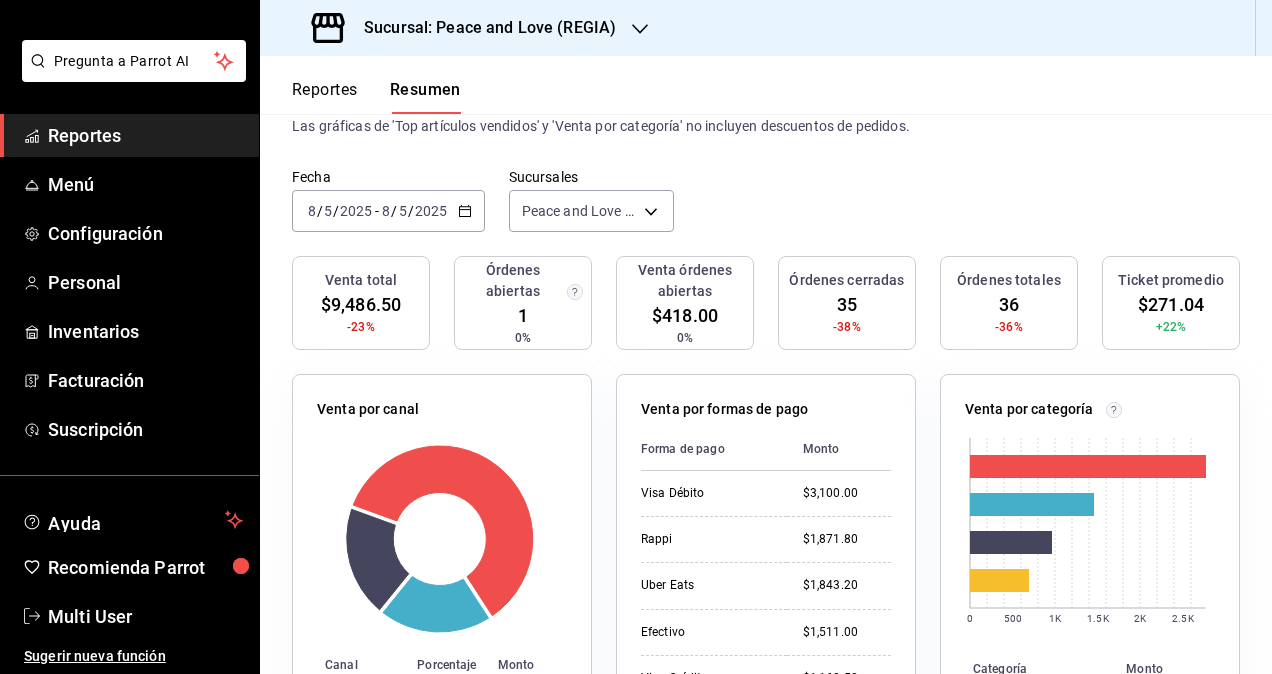 scroll, scrollTop: 0, scrollLeft: 0, axis: both 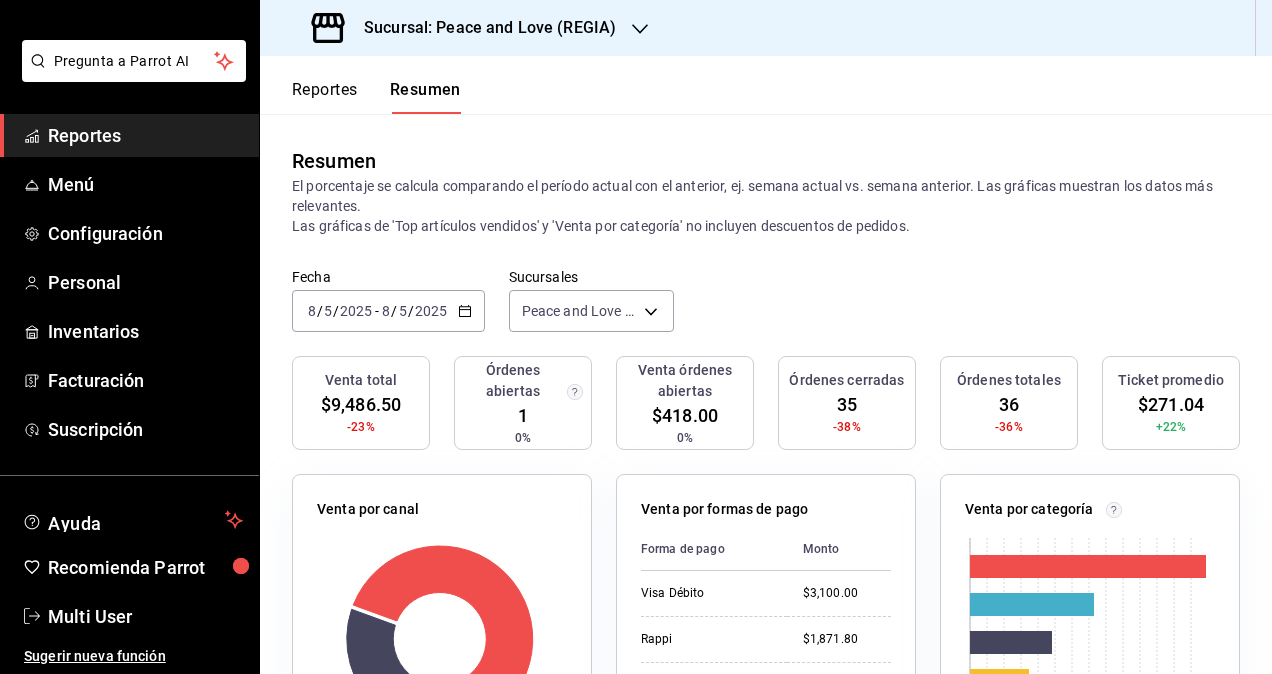 click 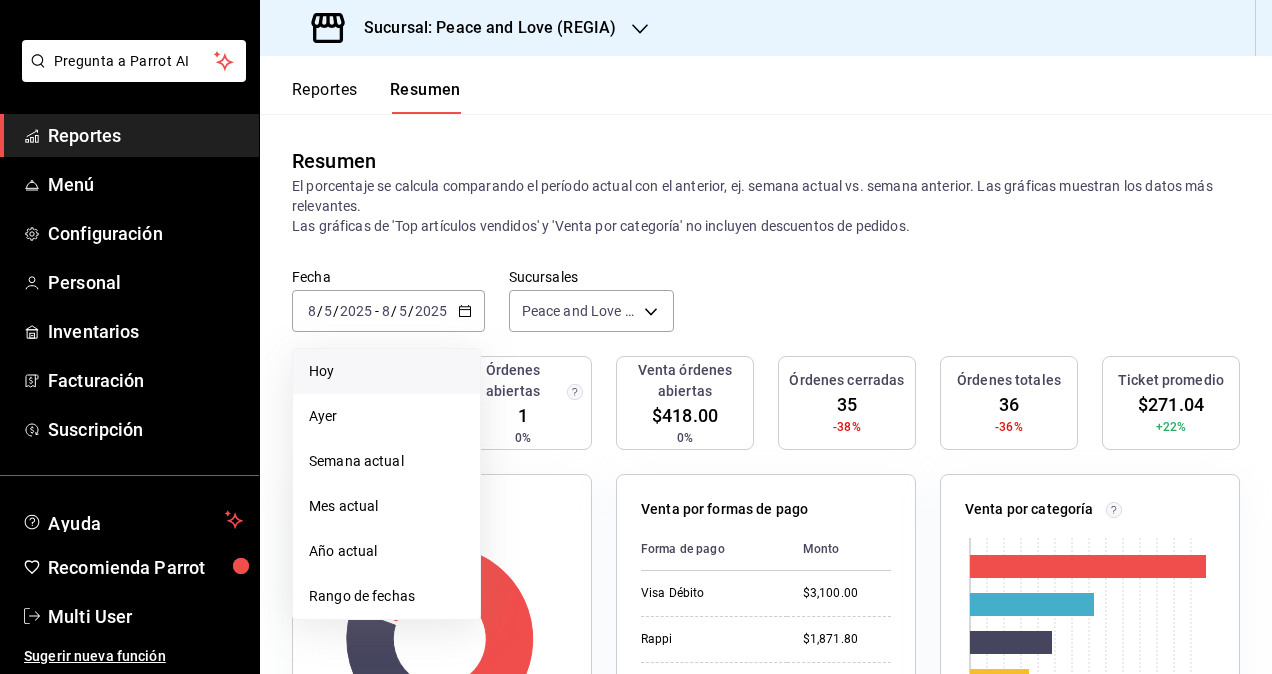 click on "Hoy" at bounding box center [386, 371] 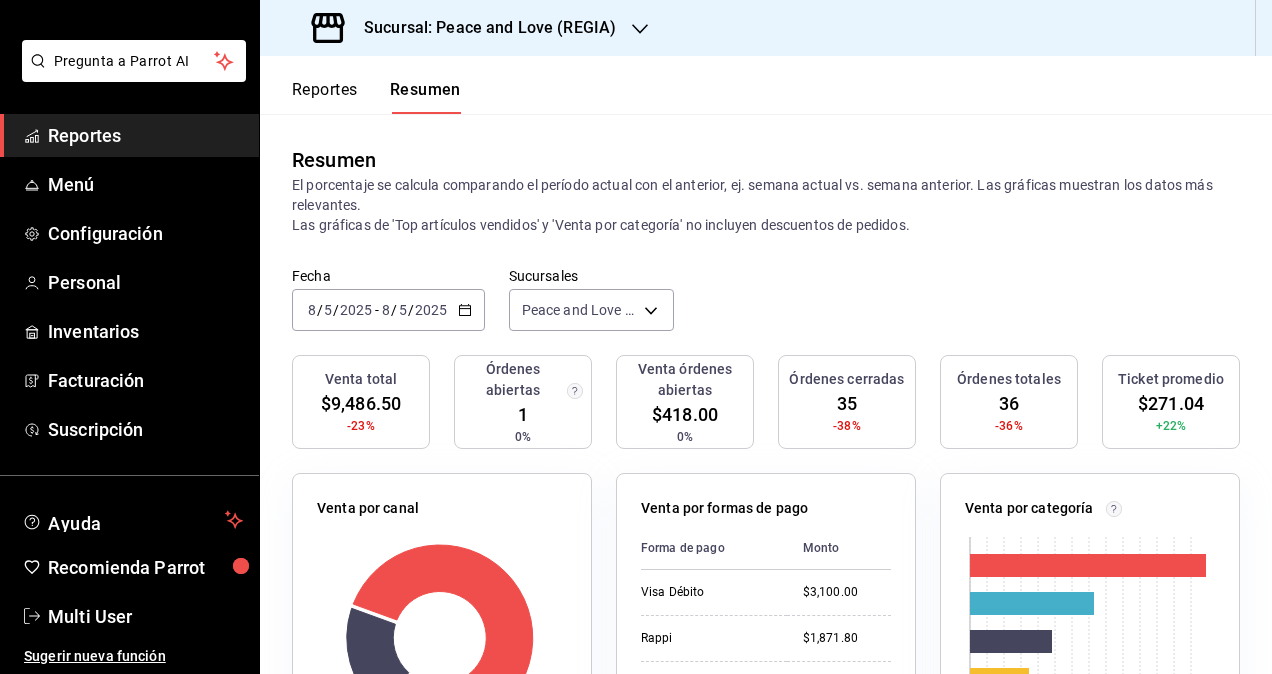 scroll, scrollTop: 0, scrollLeft: 0, axis: both 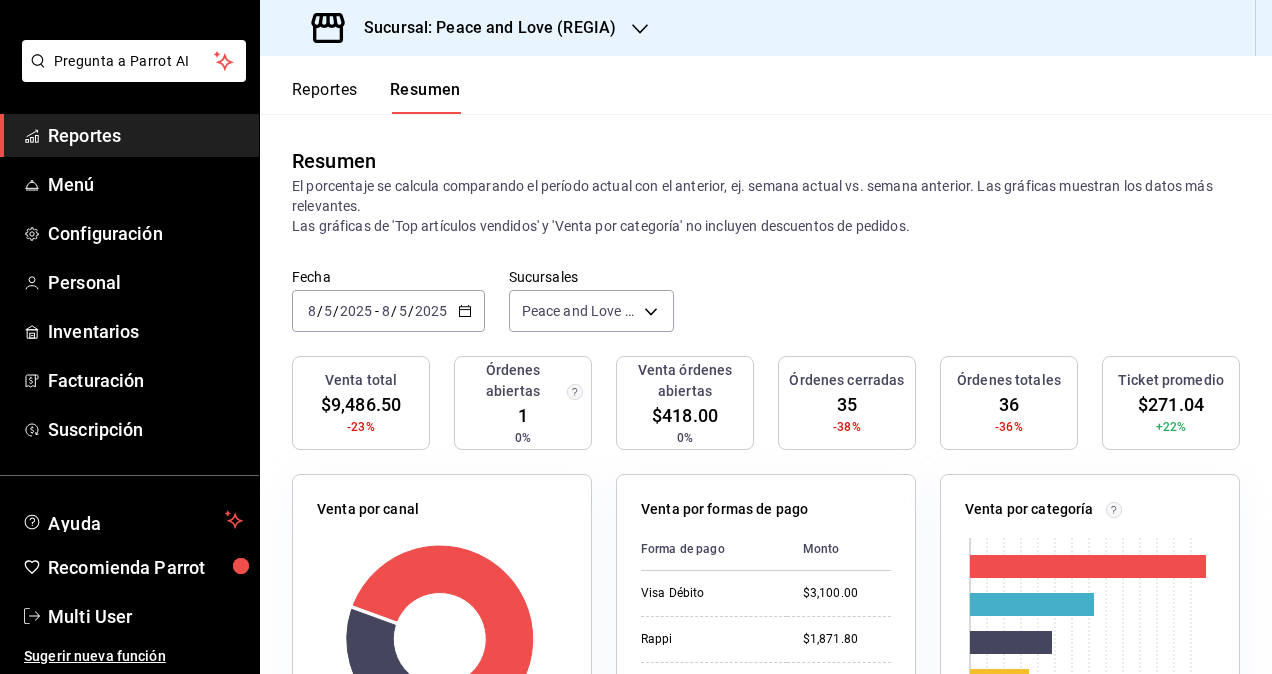 click on "Sucursal: Peace and Love (REGIA)" at bounding box center [482, 28] 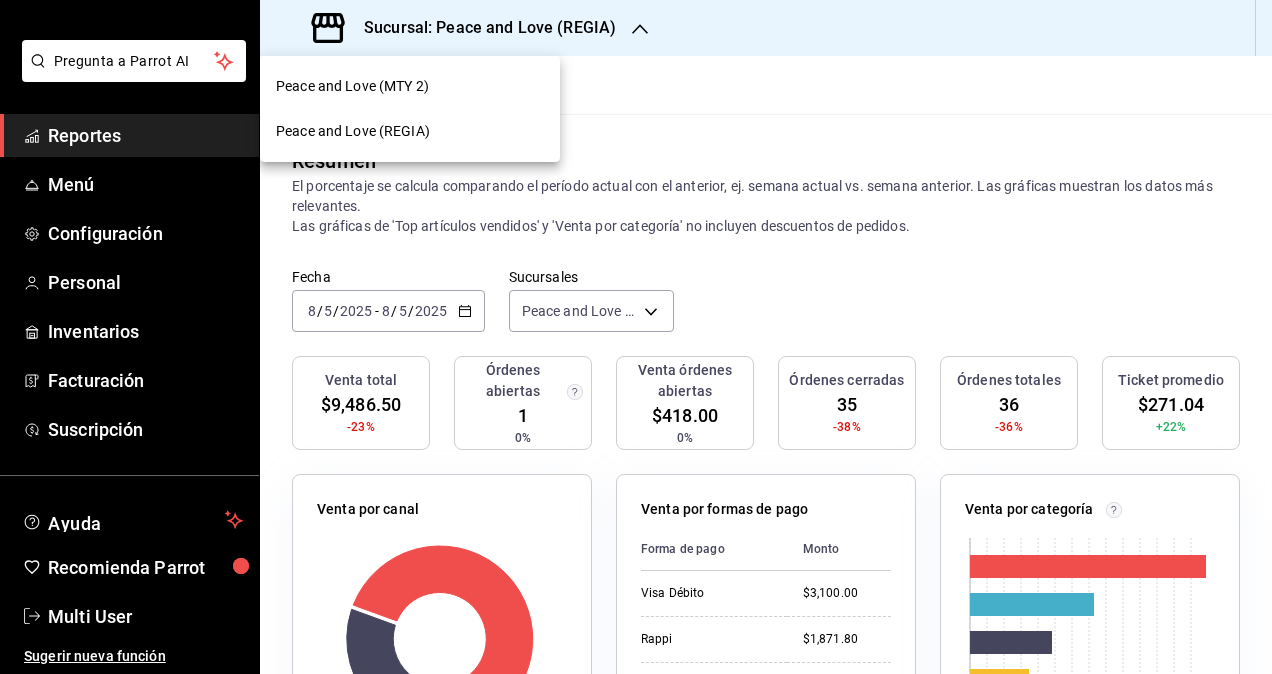 click on "Peace and Love (MTY 2)" at bounding box center (352, 86) 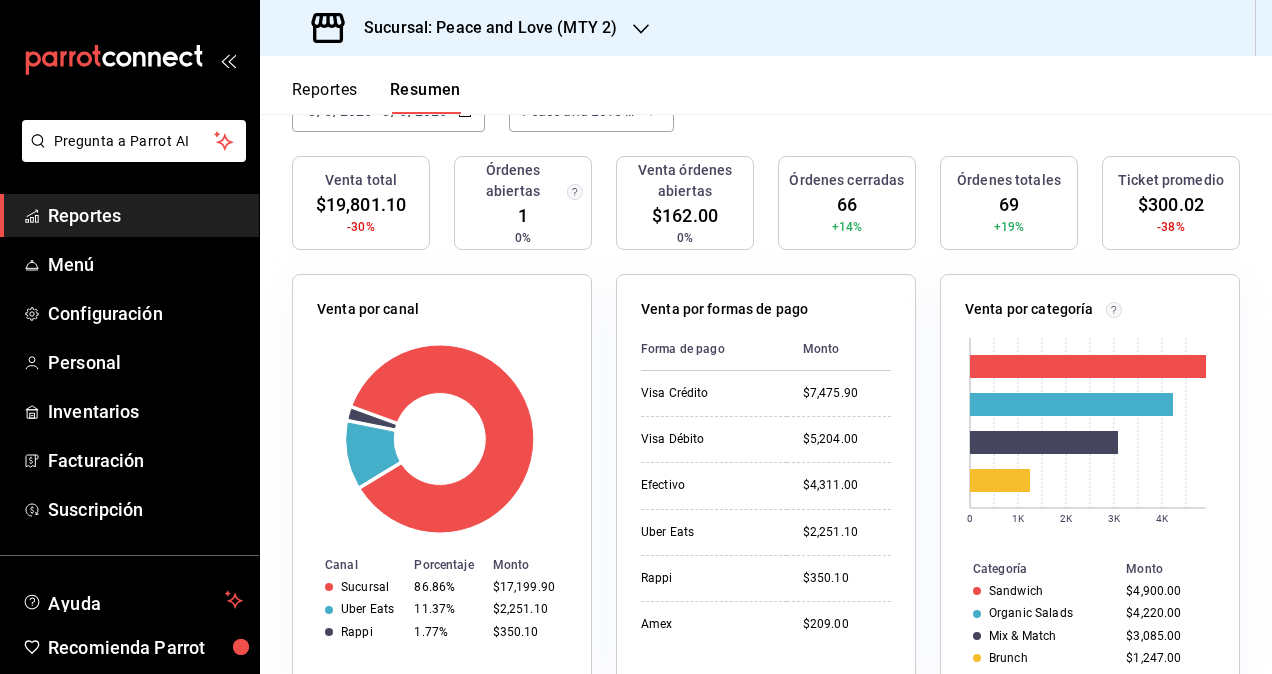 scroll, scrollTop: 0, scrollLeft: 0, axis: both 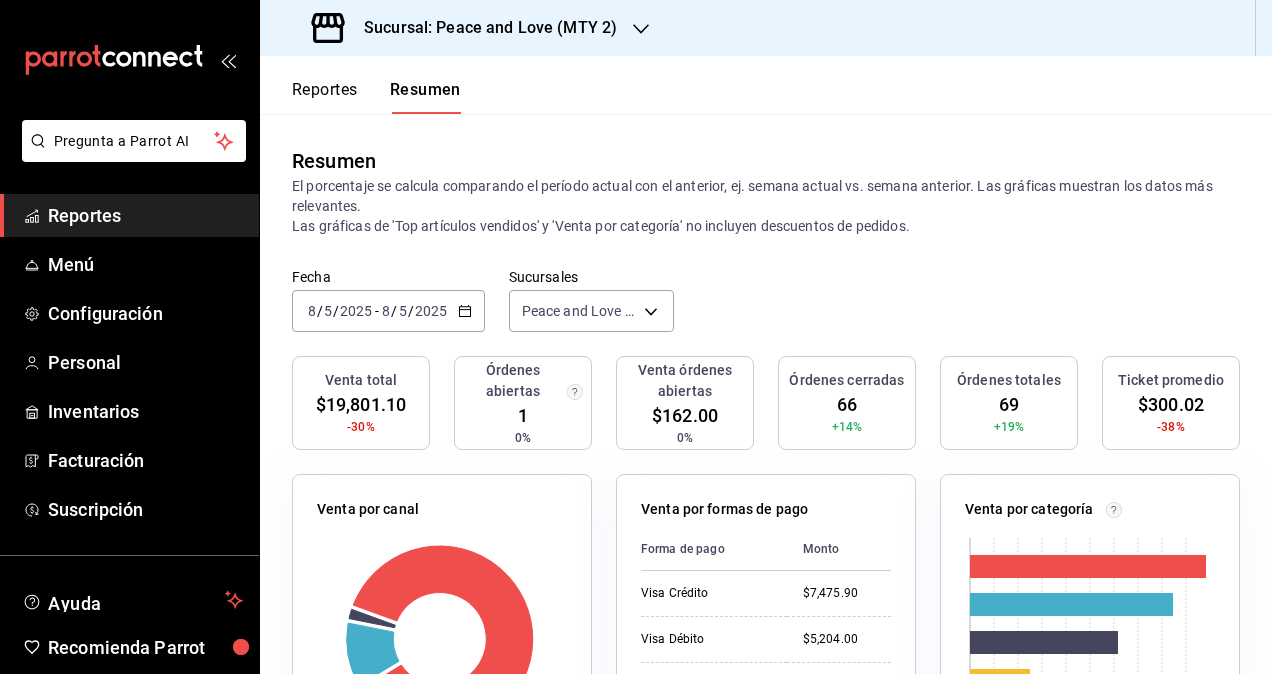 click 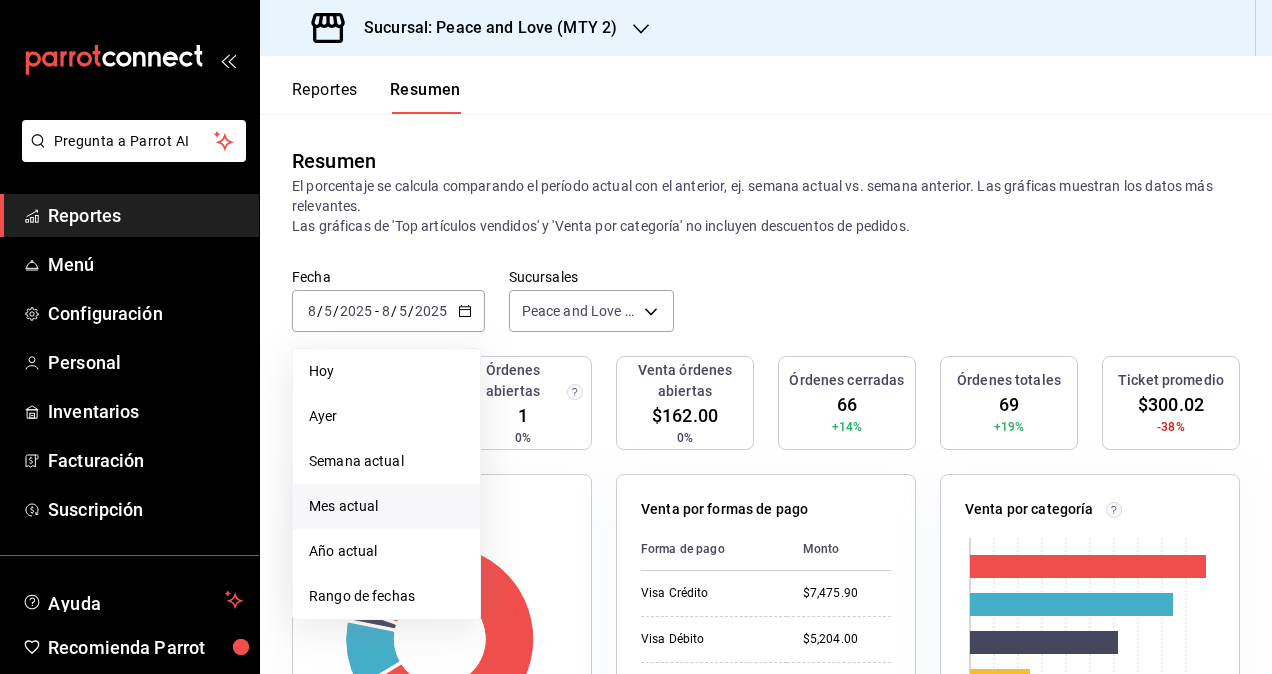 click on "Mes actual" at bounding box center [386, 506] 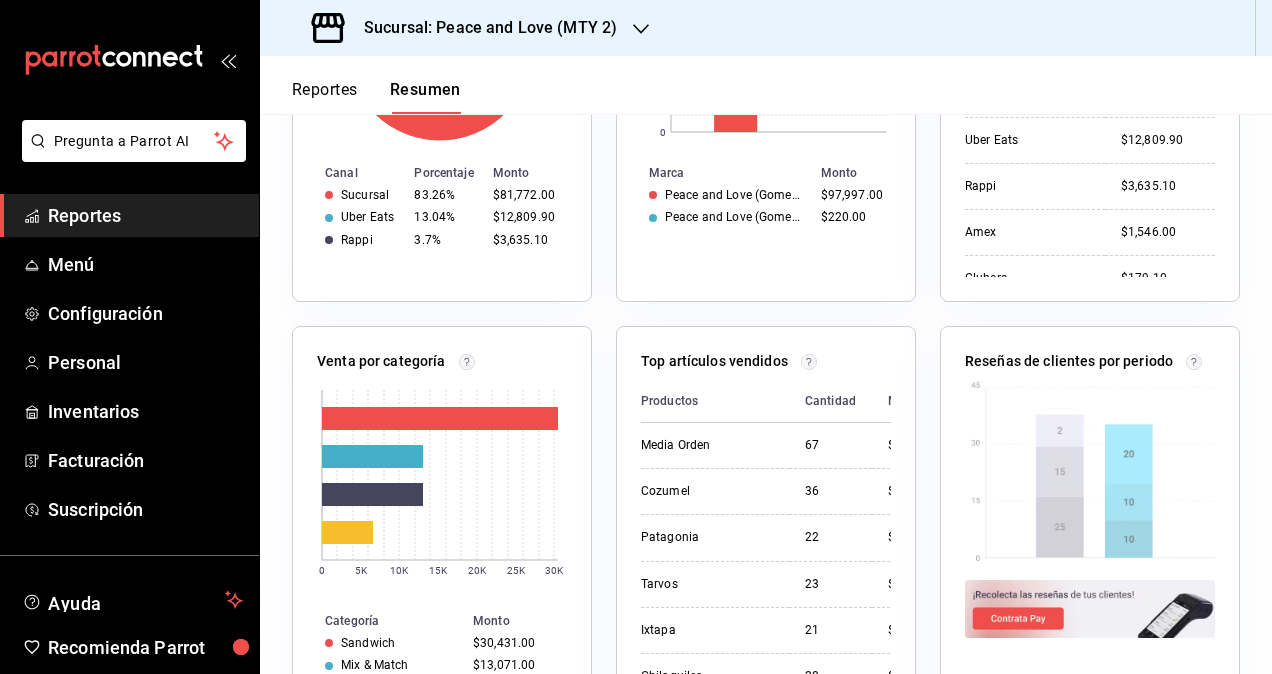 scroll, scrollTop: 700, scrollLeft: 0, axis: vertical 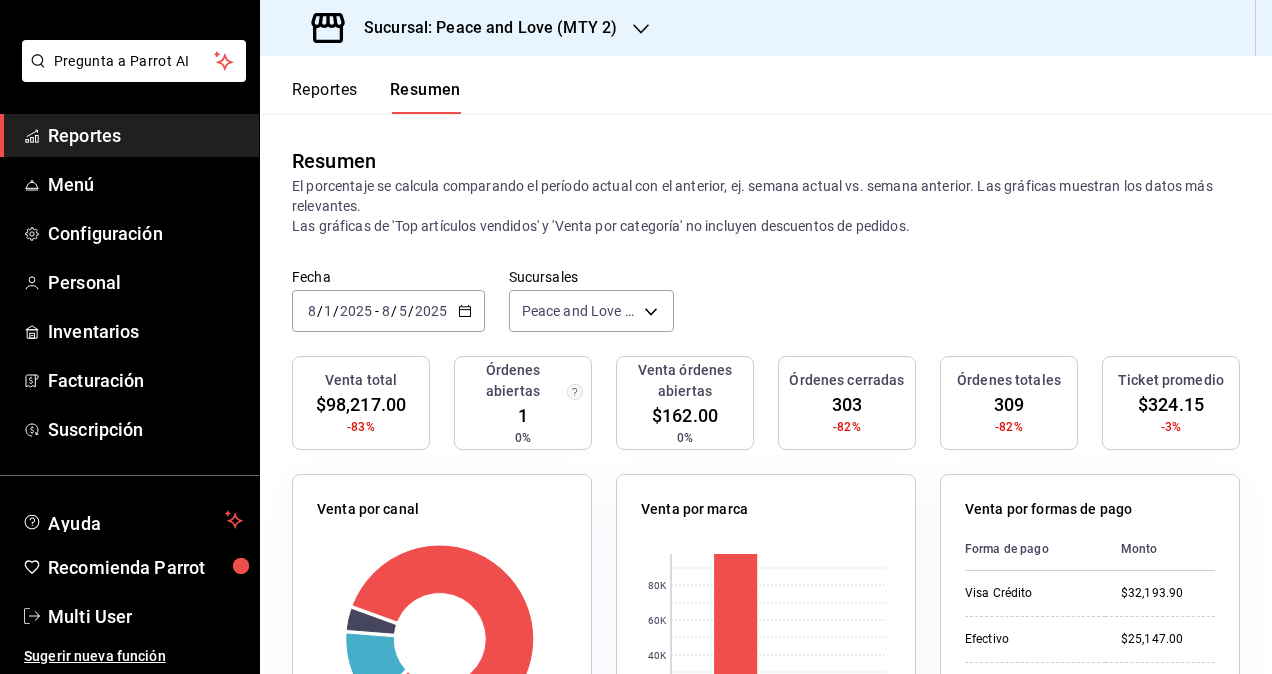 click on "Reportes" at bounding box center (145, 135) 